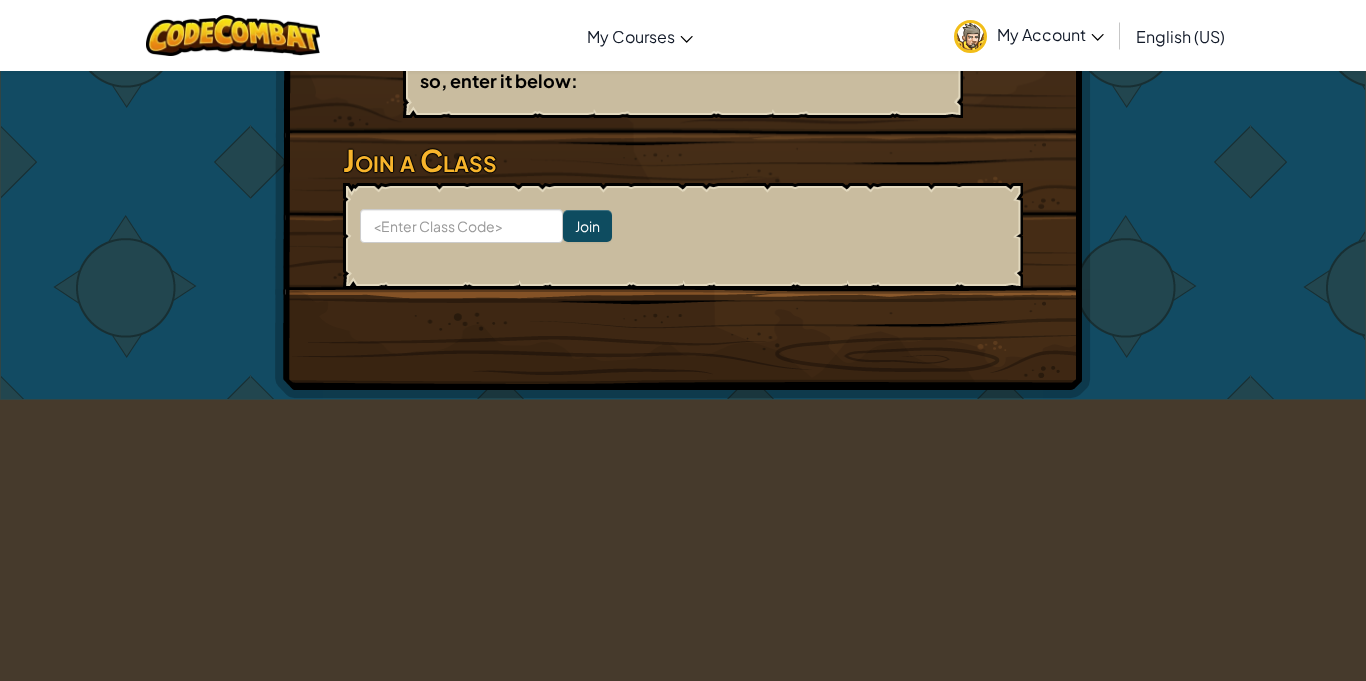 scroll, scrollTop: 0, scrollLeft: 0, axis: both 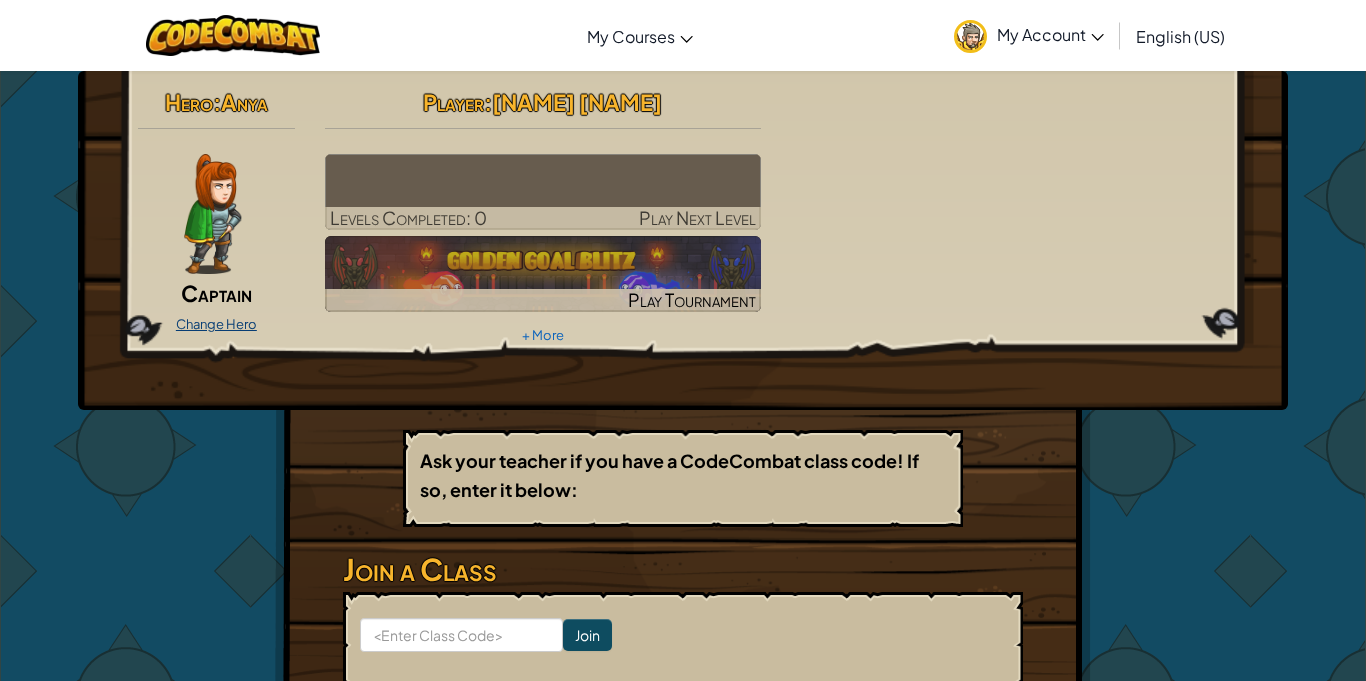 click on "Change Hero" at bounding box center [216, 324] 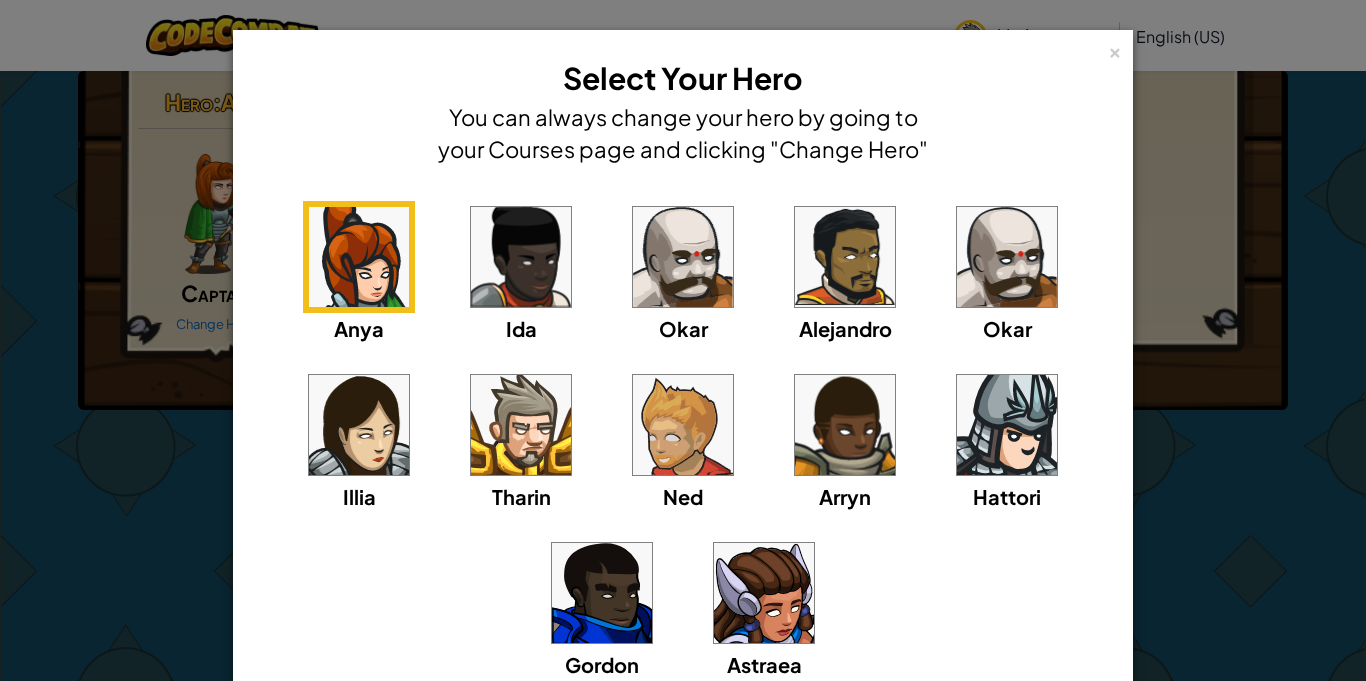 click at bounding box center [683, 257] 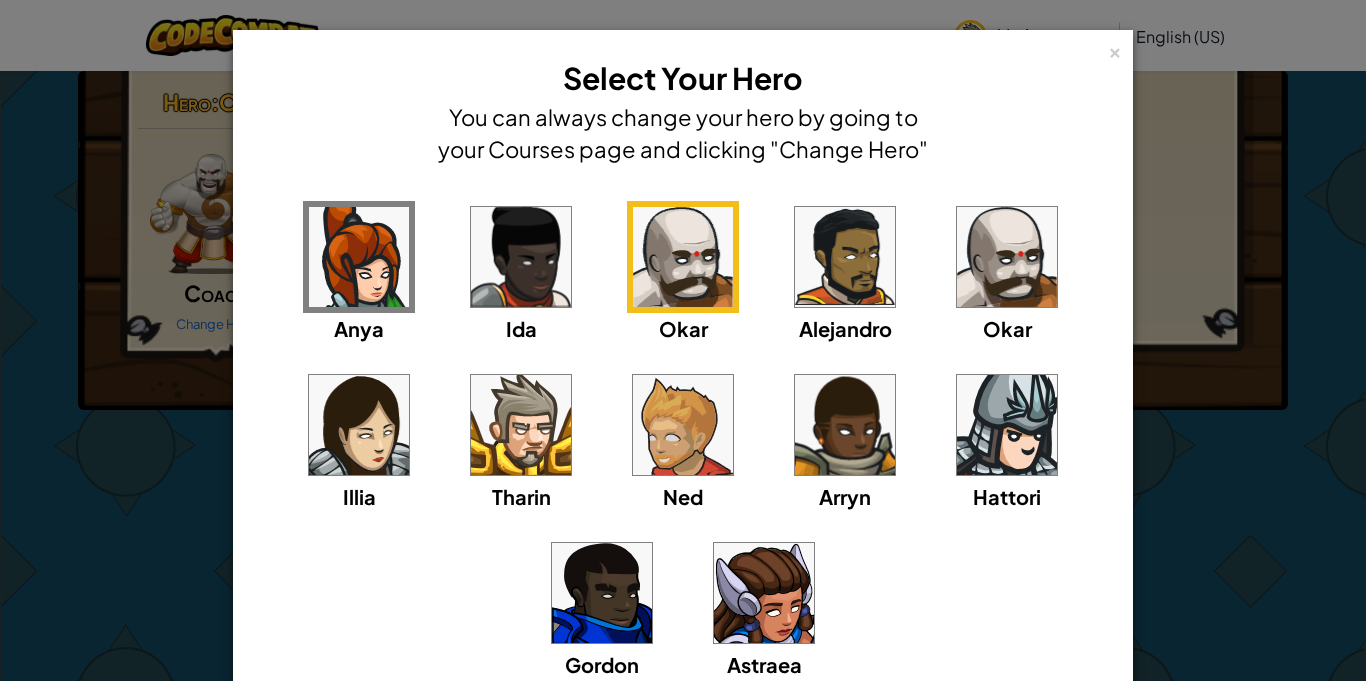 click at bounding box center (1007, 257) 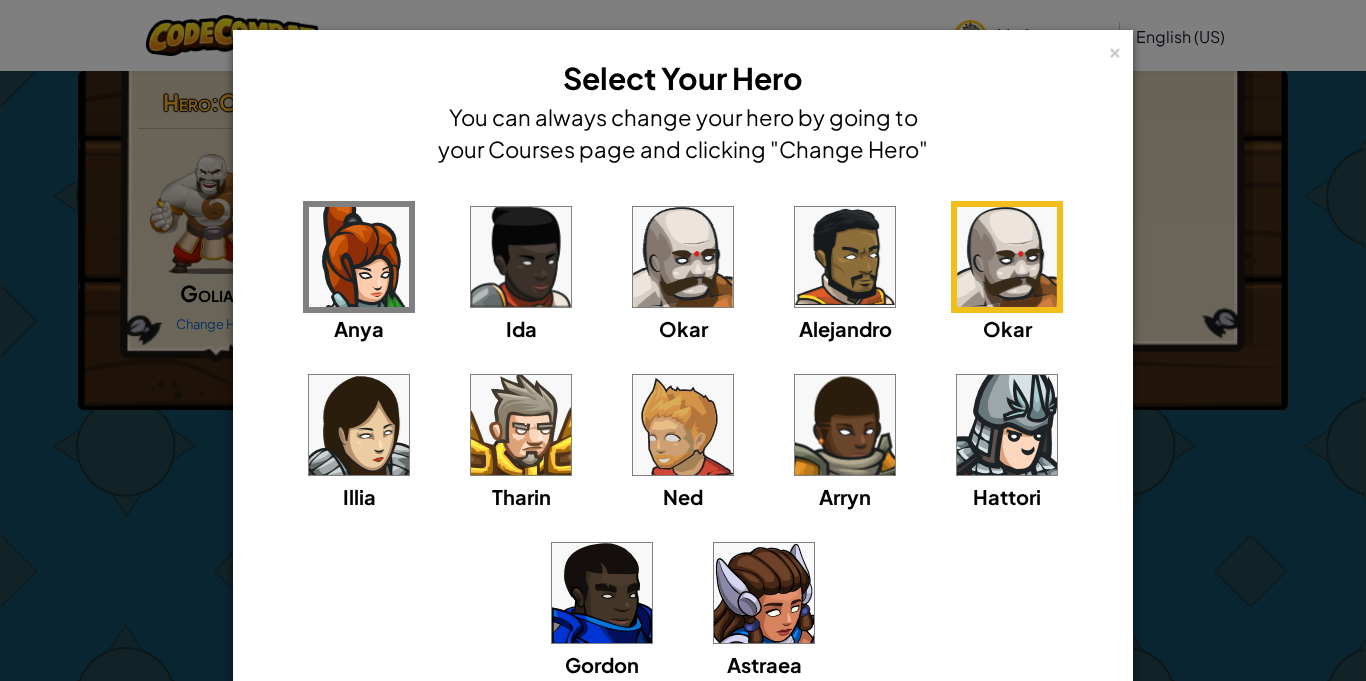 click at bounding box center [683, 257] 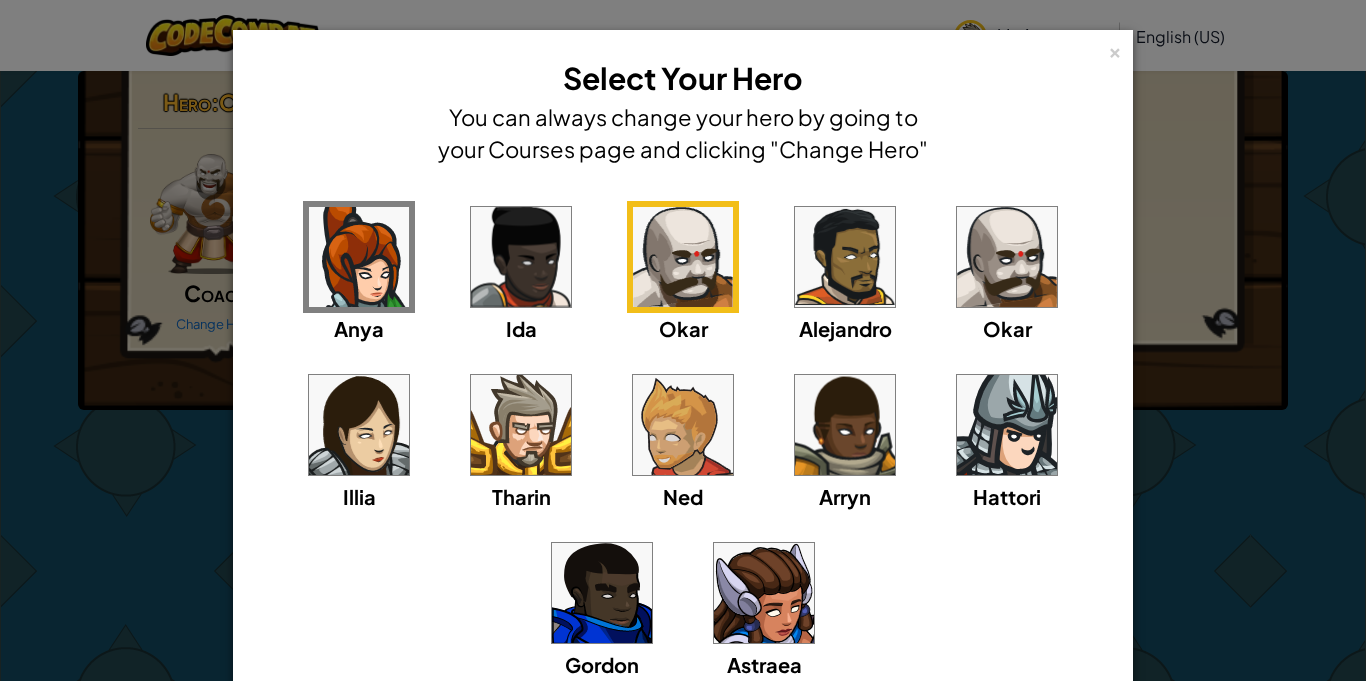 click at bounding box center (1007, 257) 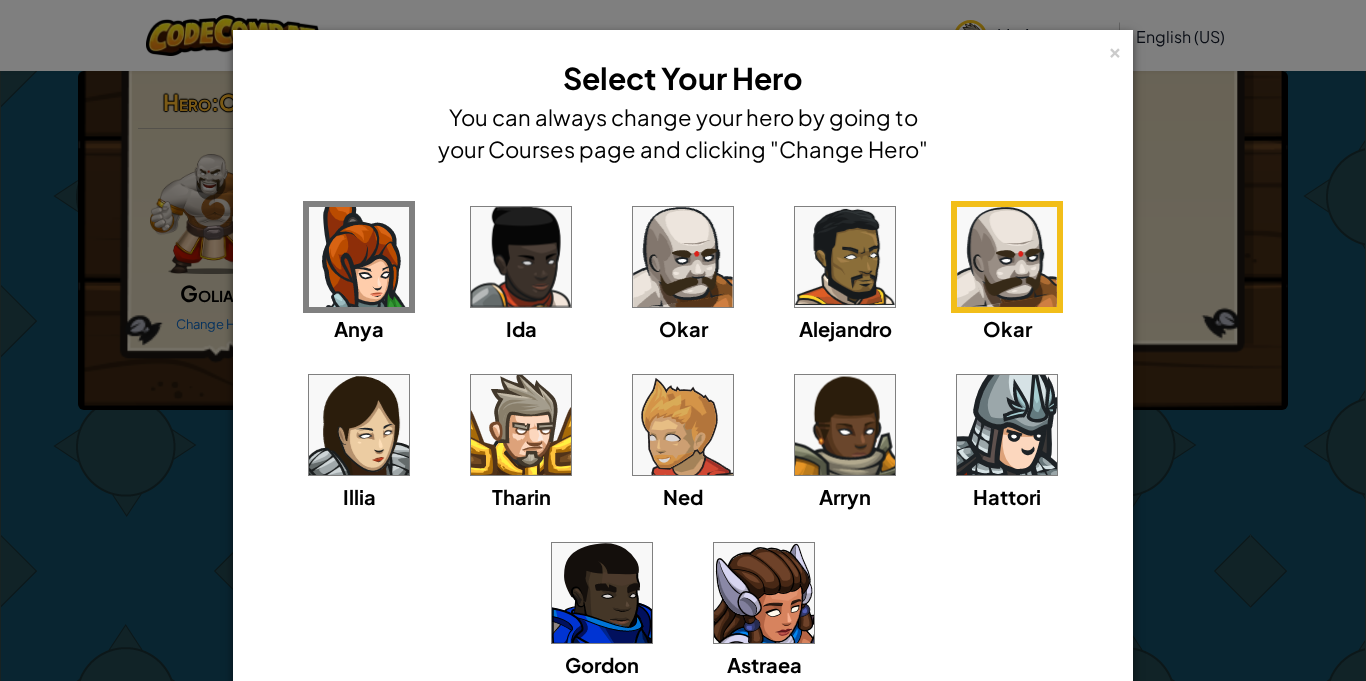 scroll, scrollTop: 181, scrollLeft: 0, axis: vertical 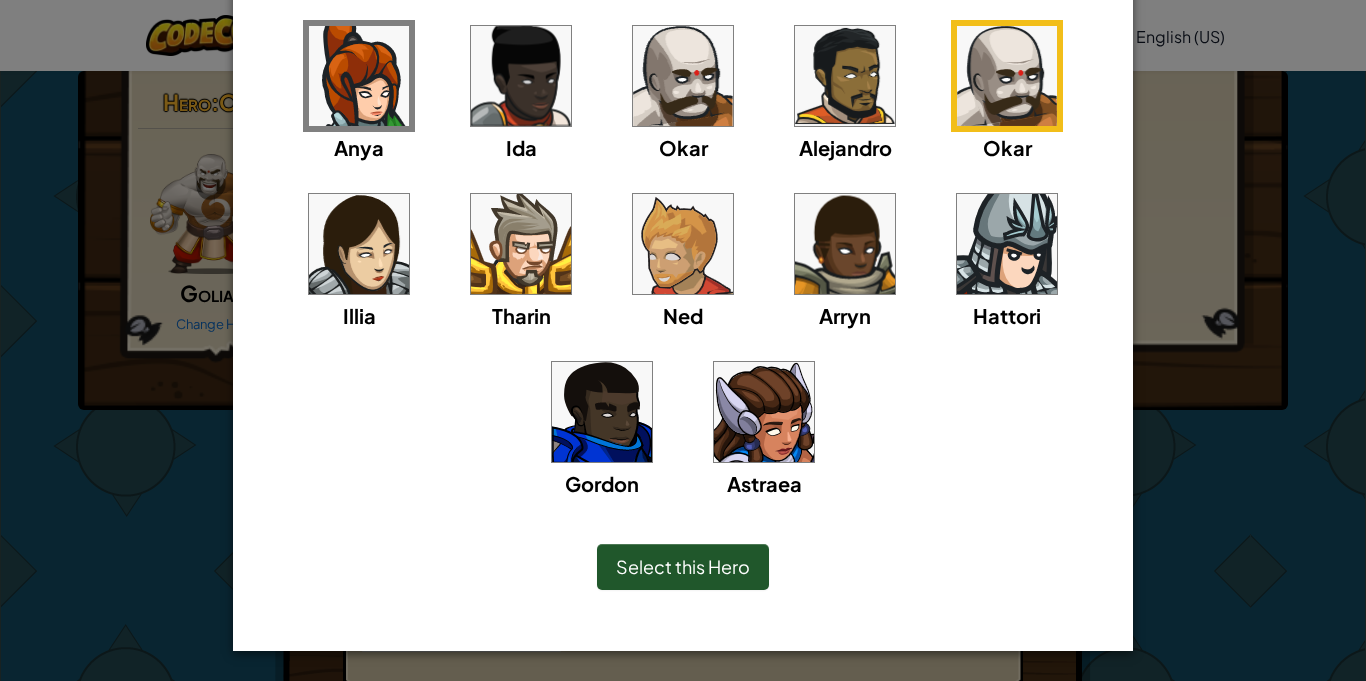 click on "Select this Hero" at bounding box center (683, 567) 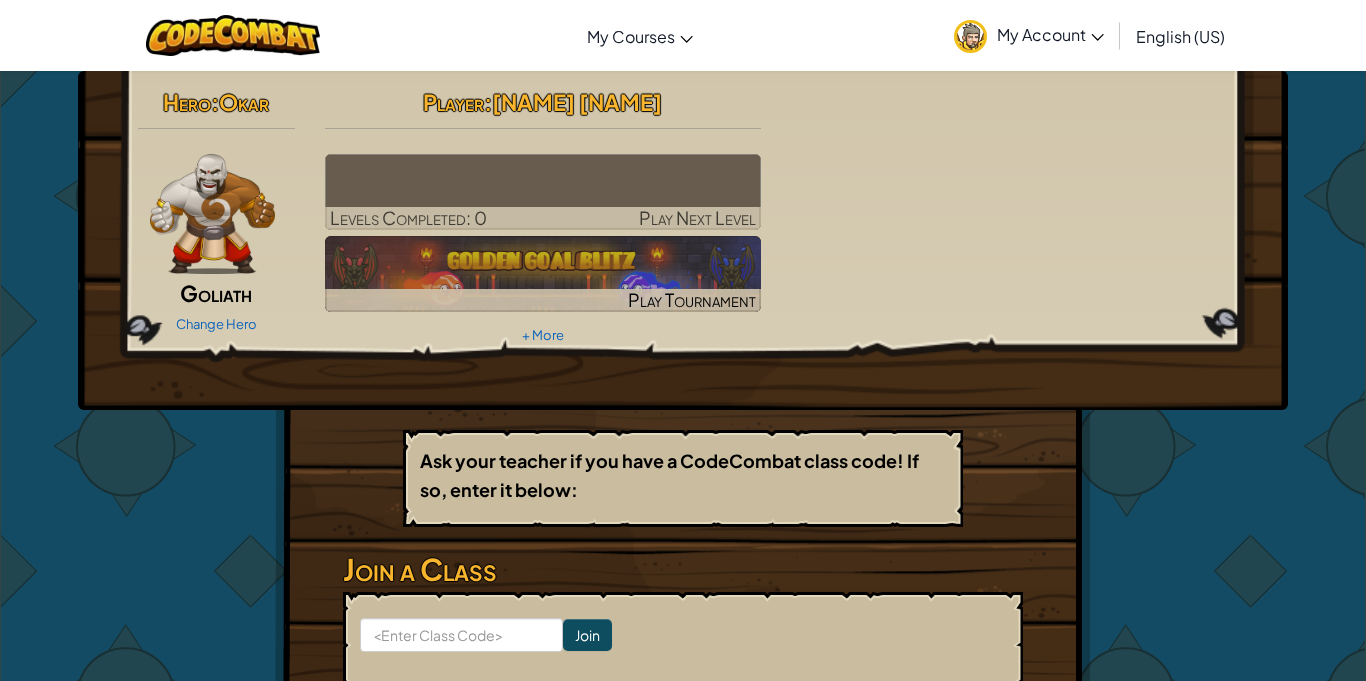 click at bounding box center (212, 214) 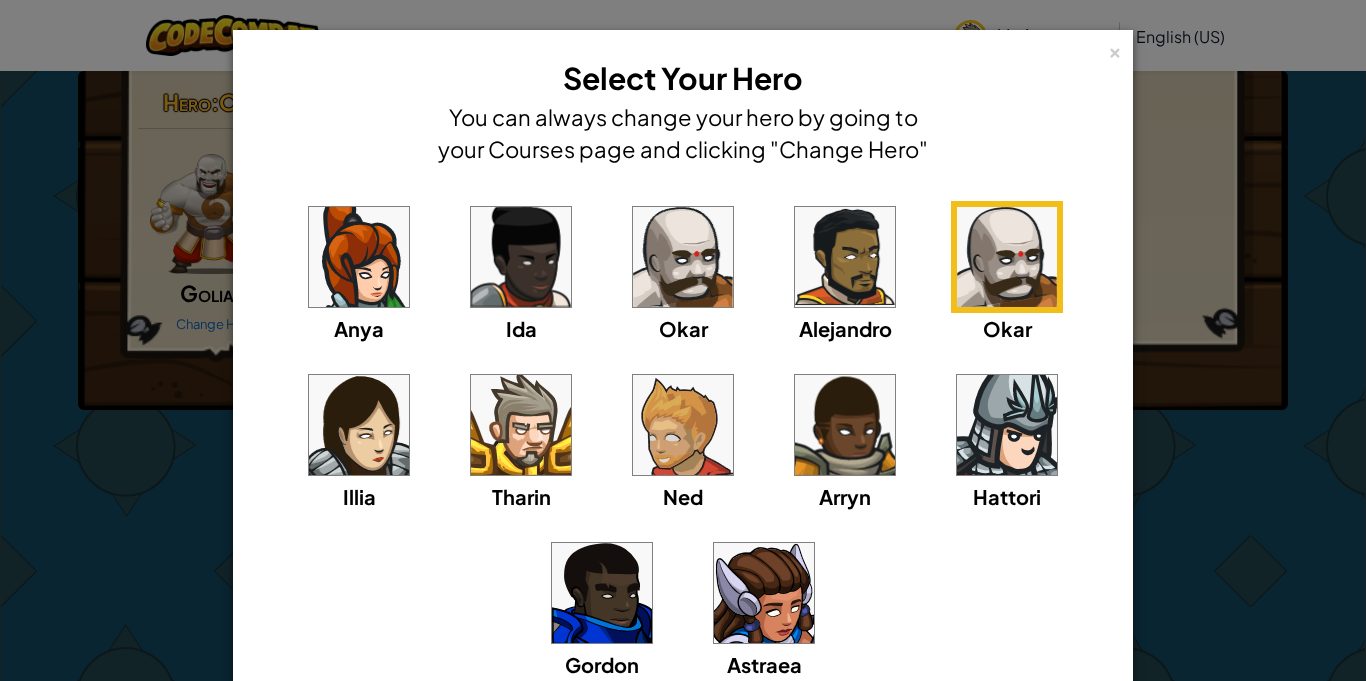 click at bounding box center (521, 425) 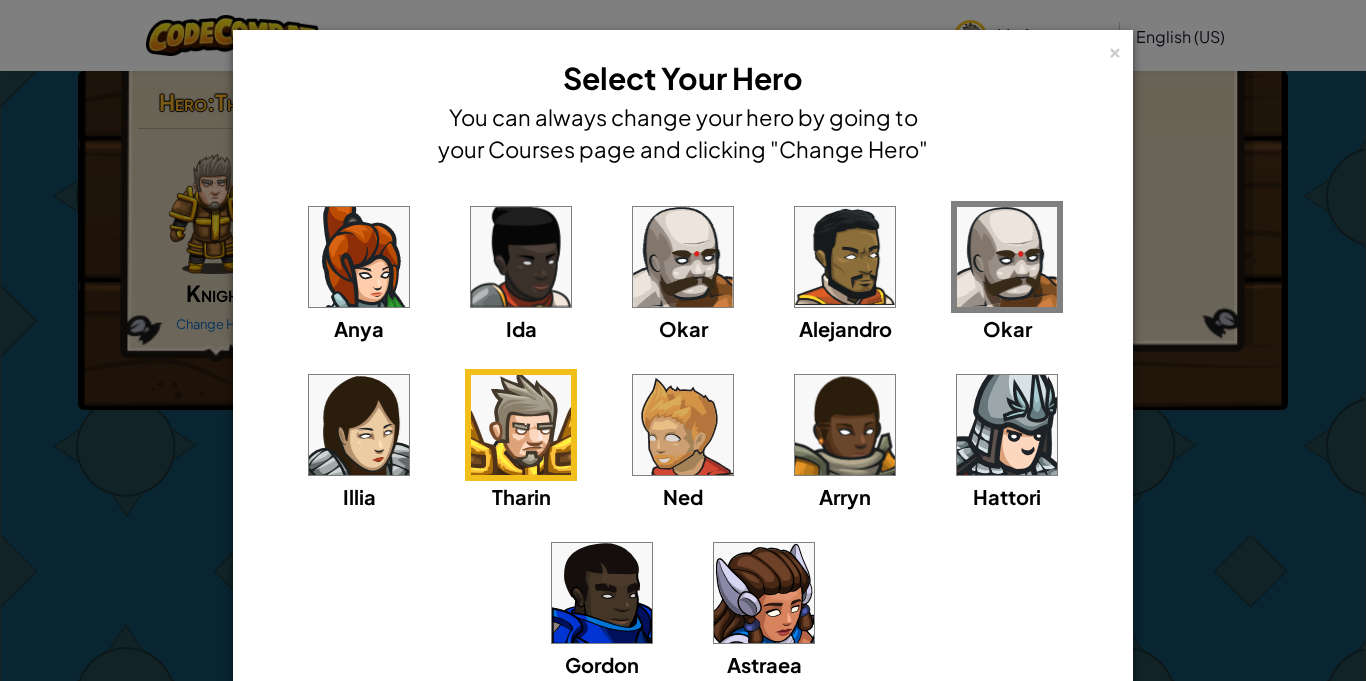 click on "× Select Your Hero You can always change your hero by going to your Courses page and clicking "Change Hero" Anya Ida Okar Alejandro Okar Illia Tharin Ned Arryn Hattori Gordon Astraea Loading... Select this Hero" at bounding box center [683, 340] 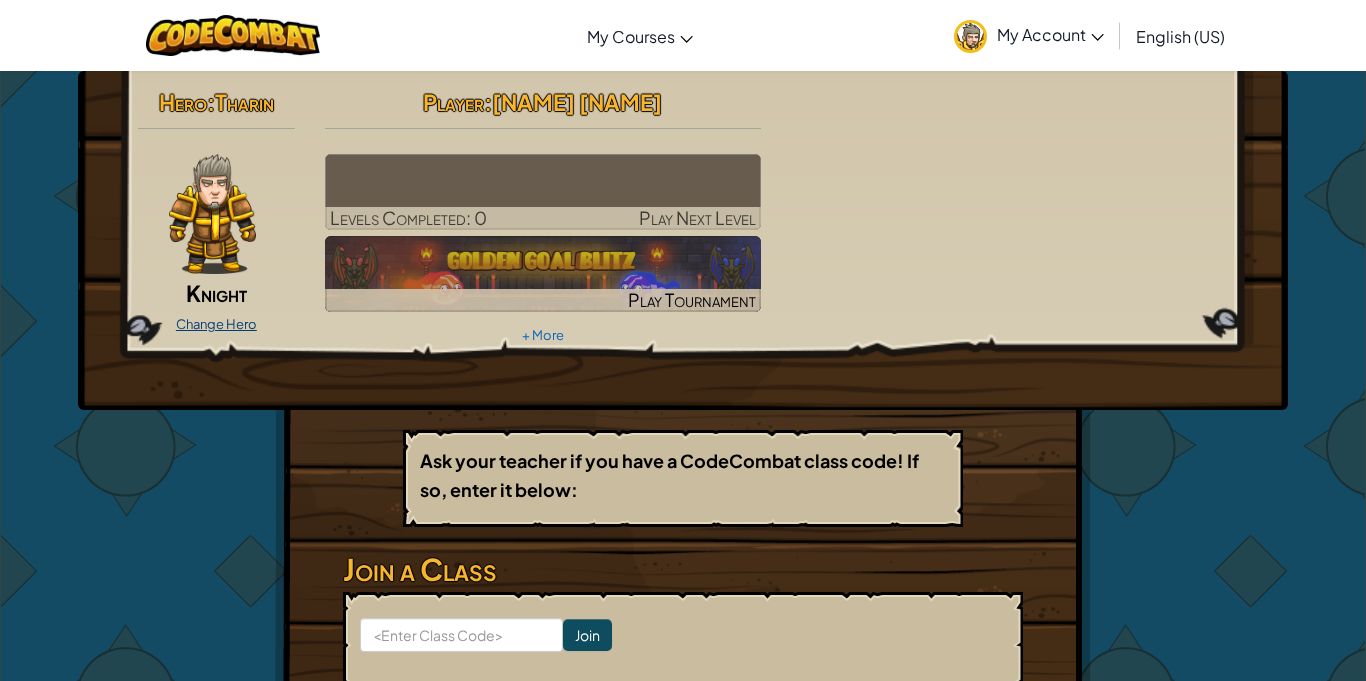 click on "Change Hero" at bounding box center [216, 324] 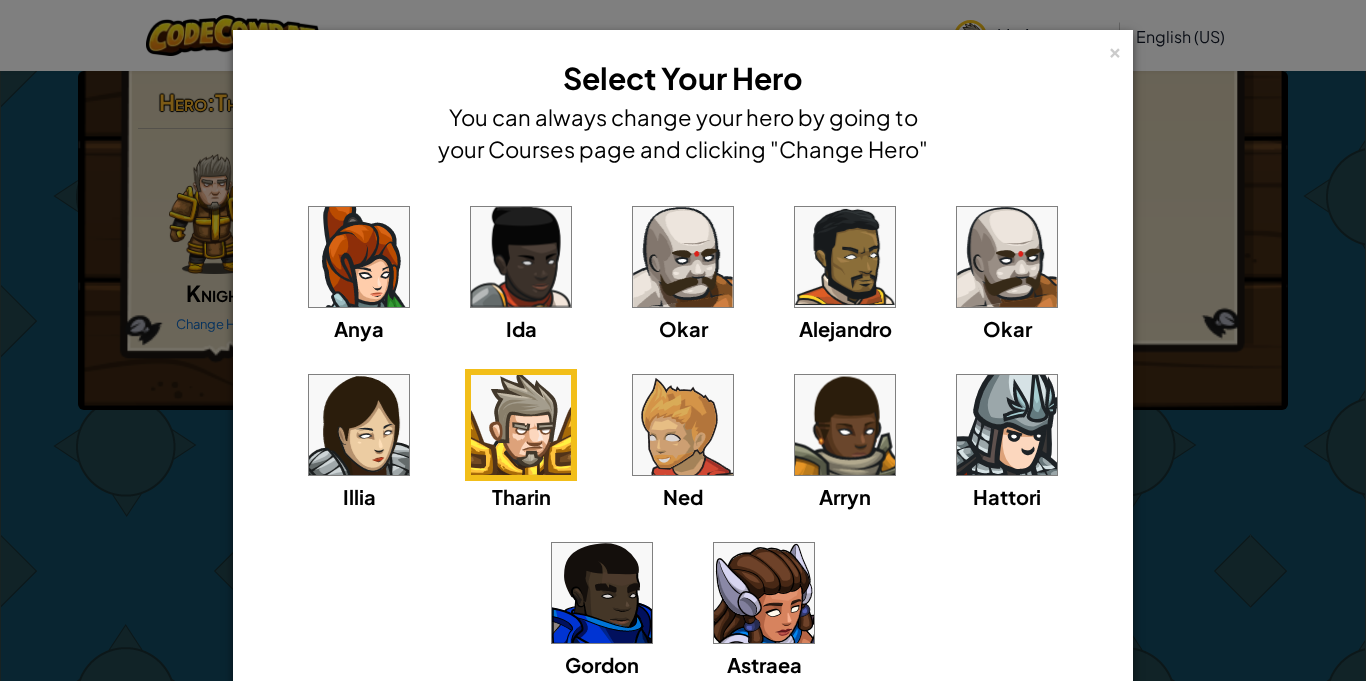 click at bounding box center [1007, 257] 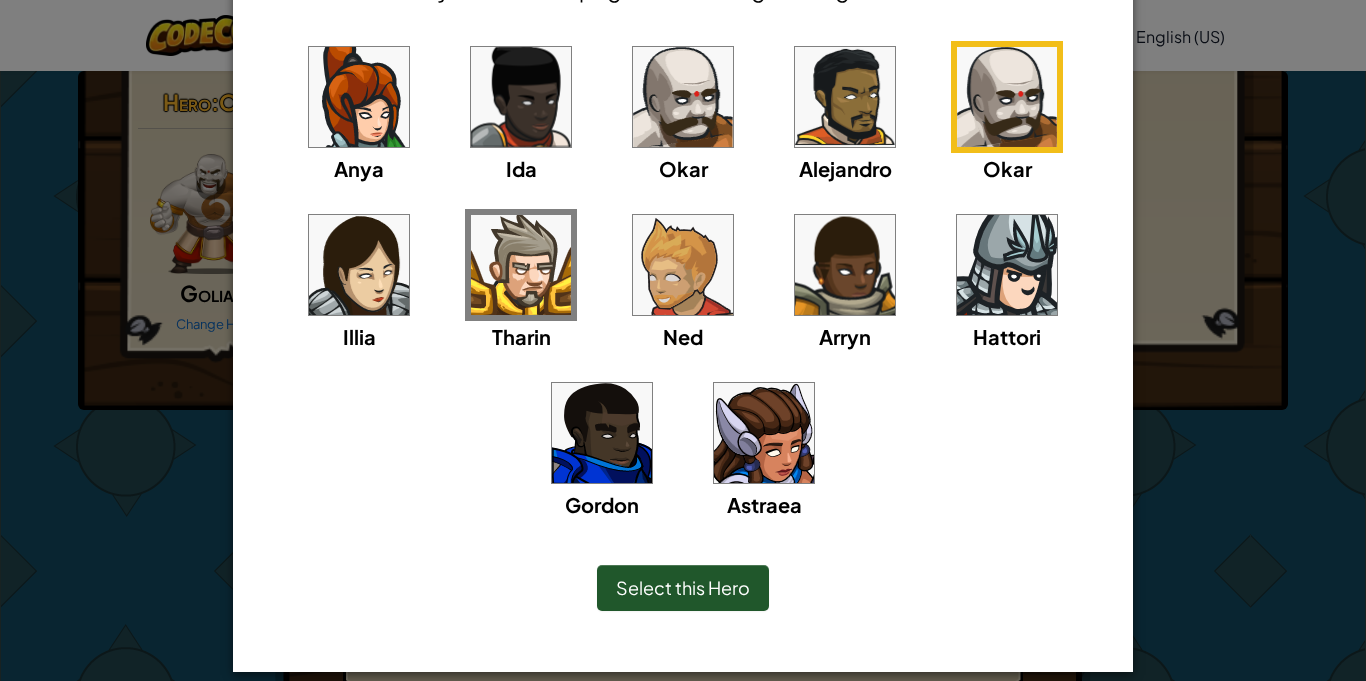 scroll, scrollTop: 181, scrollLeft: 0, axis: vertical 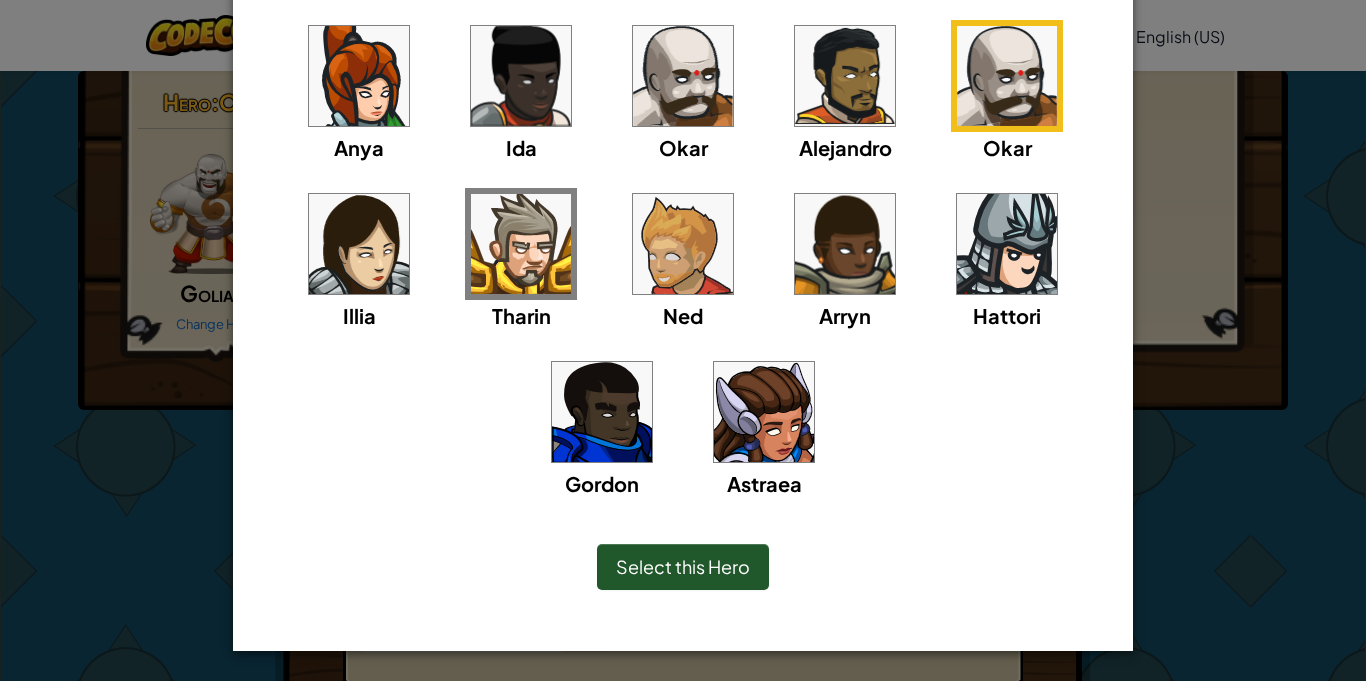 click on "Select this Hero" at bounding box center [683, 566] 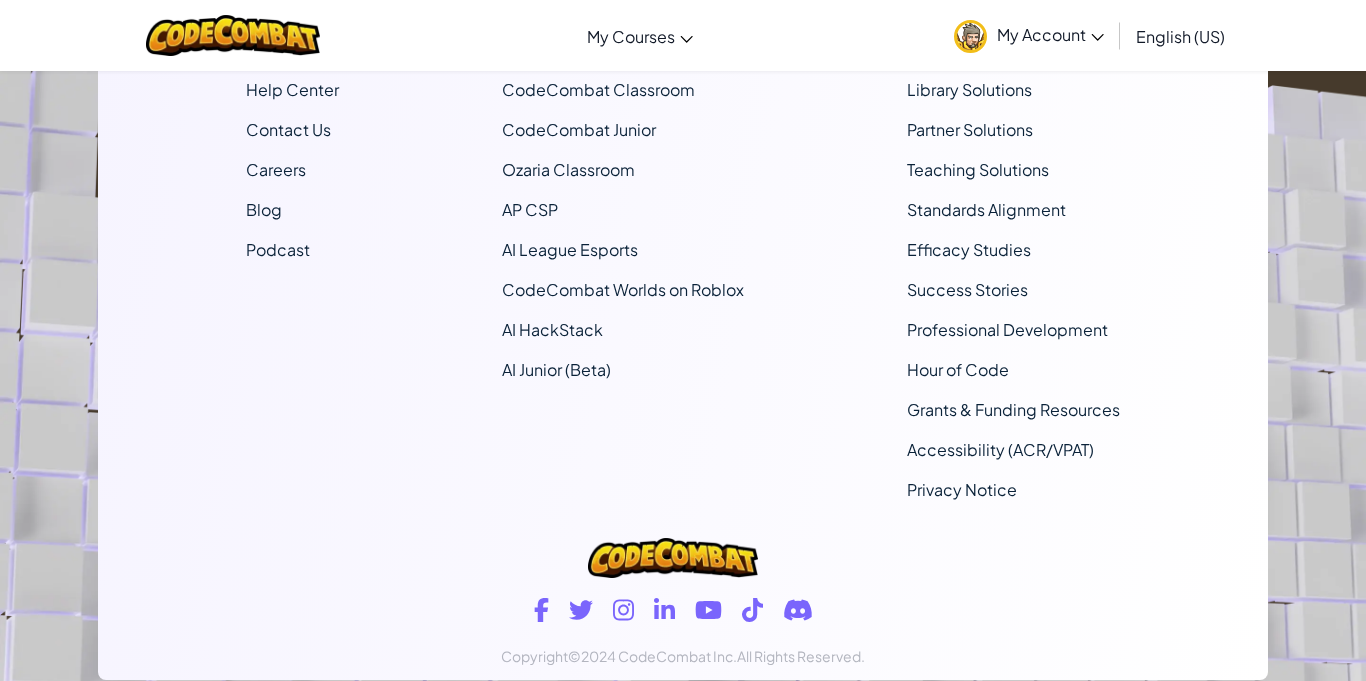 scroll, scrollTop: 0, scrollLeft: 0, axis: both 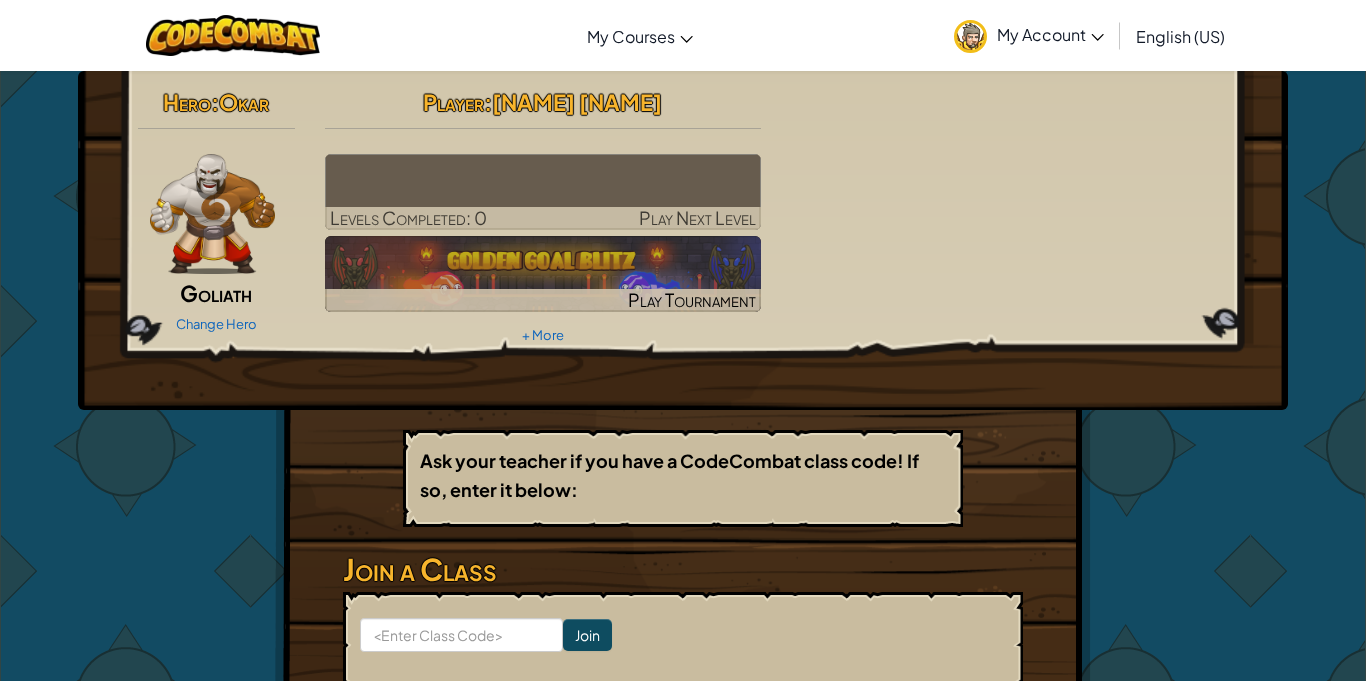 click at bounding box center (543, 192) 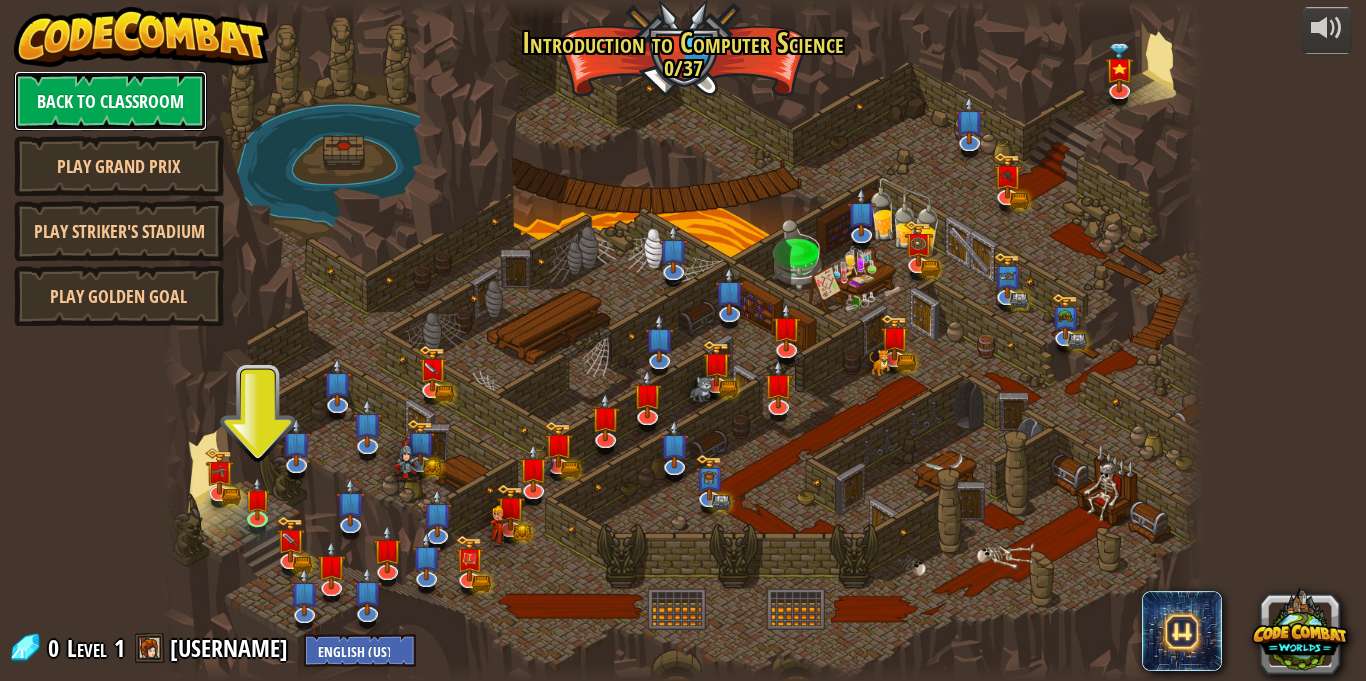 click on "Back to Classroom" at bounding box center (110, 101) 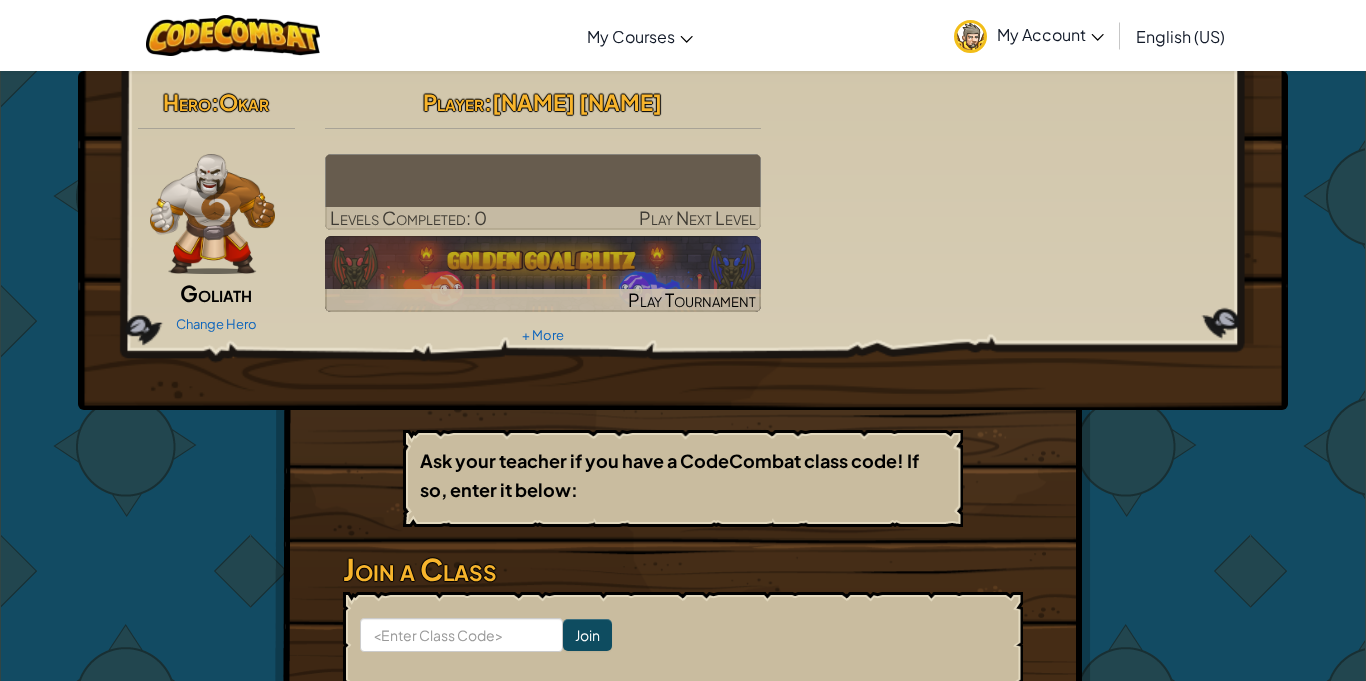 click on "Hero :  Okar" at bounding box center [216, 102] 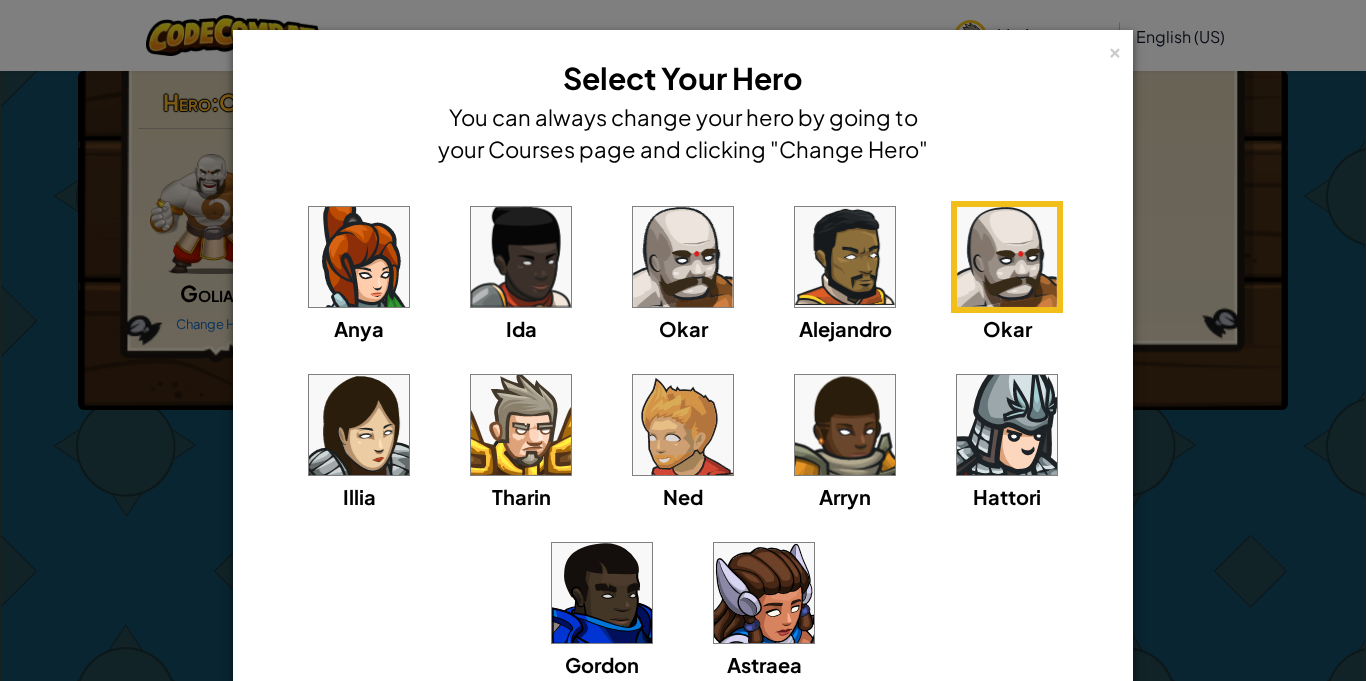 click on "× Select Your Hero You can always change your hero by going to your Courses page and clicking "Change Hero"" at bounding box center [683, 111] 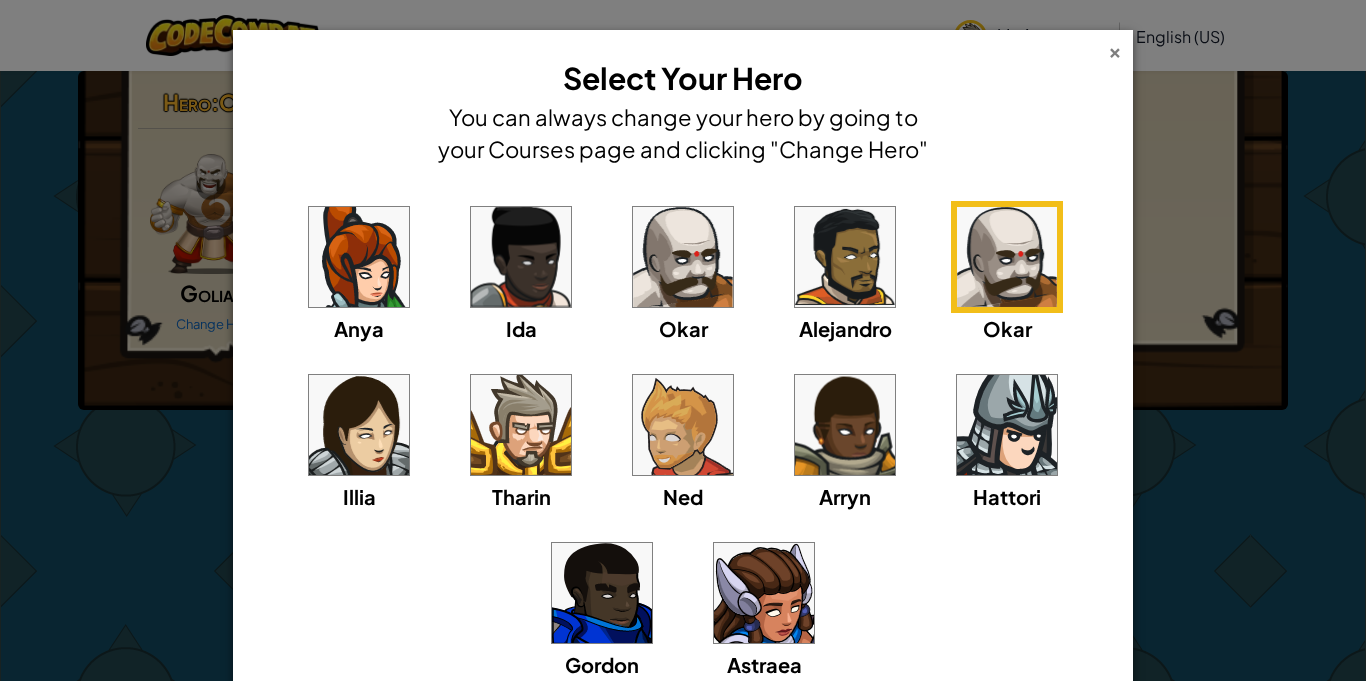 click on "×" at bounding box center (1115, 49) 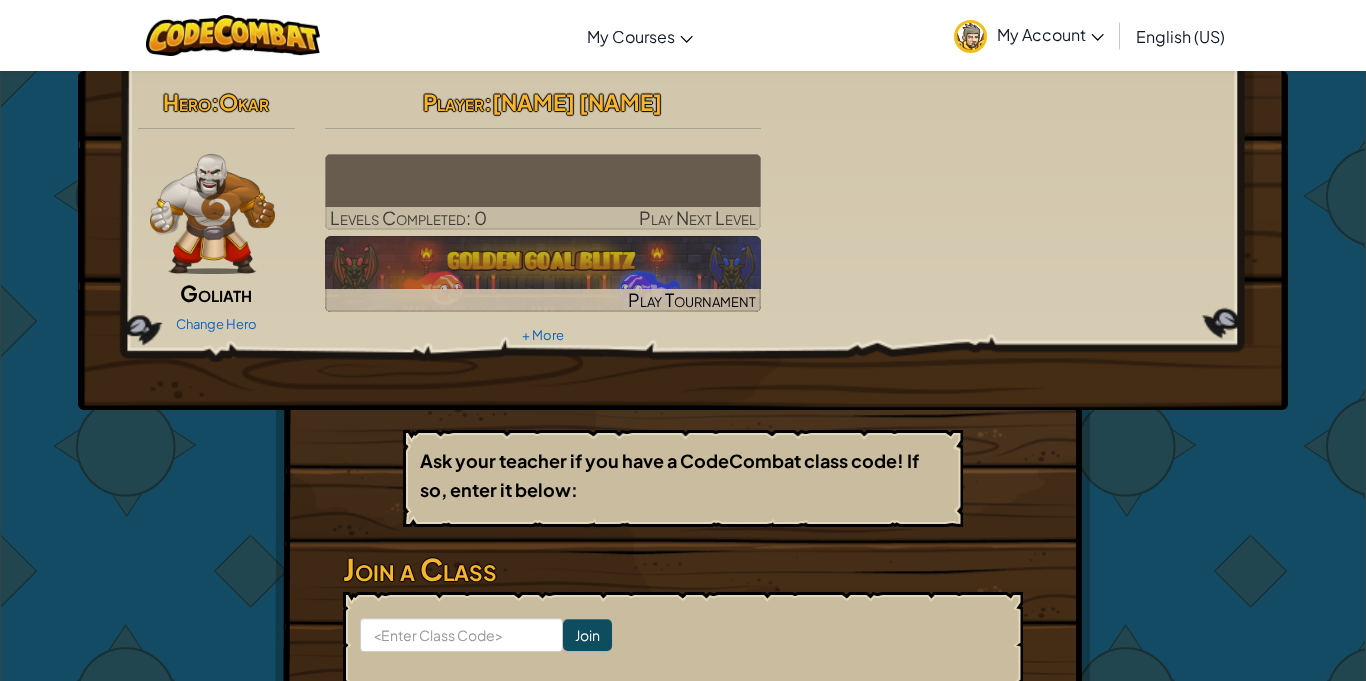 click on "Hero :  Okar Goliath Change Hero Player :  [NAME] [NAME] Levels Completed: 0 Play Next Level Play Tournament + More" at bounding box center (683, 215) 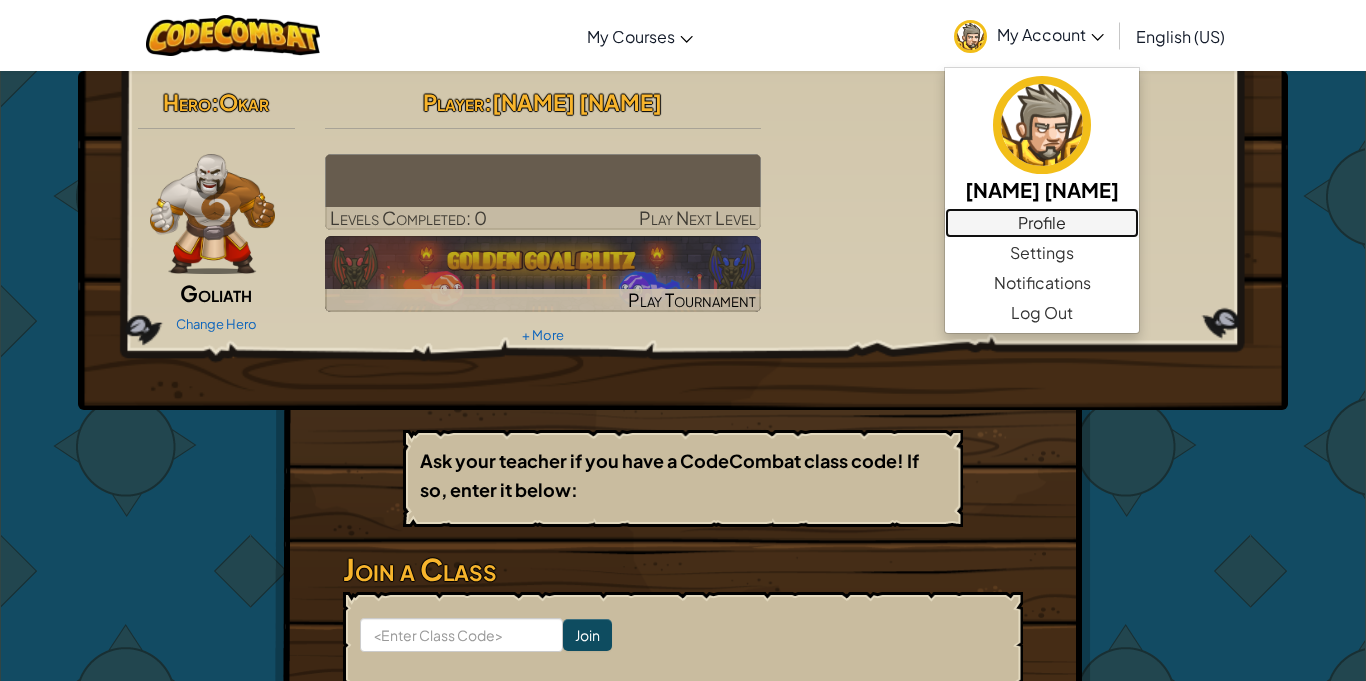 click on "Profile" at bounding box center (1042, 223) 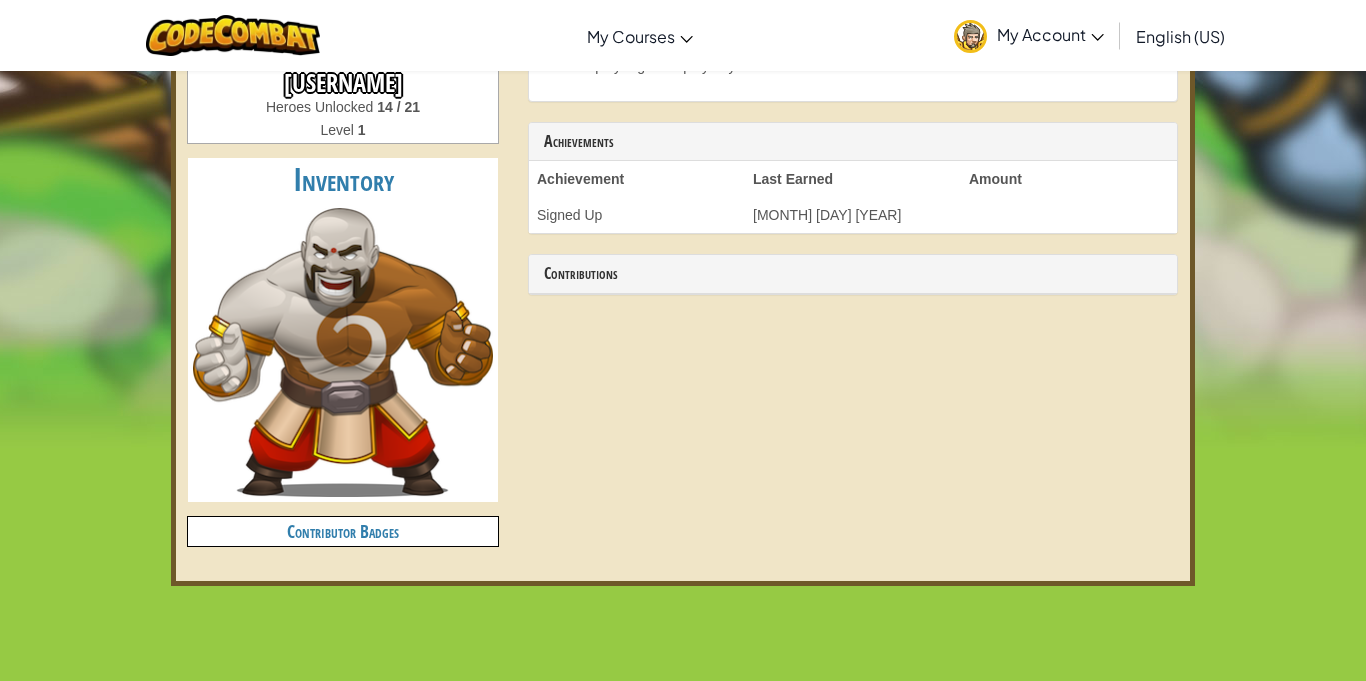 scroll, scrollTop: 408, scrollLeft: 0, axis: vertical 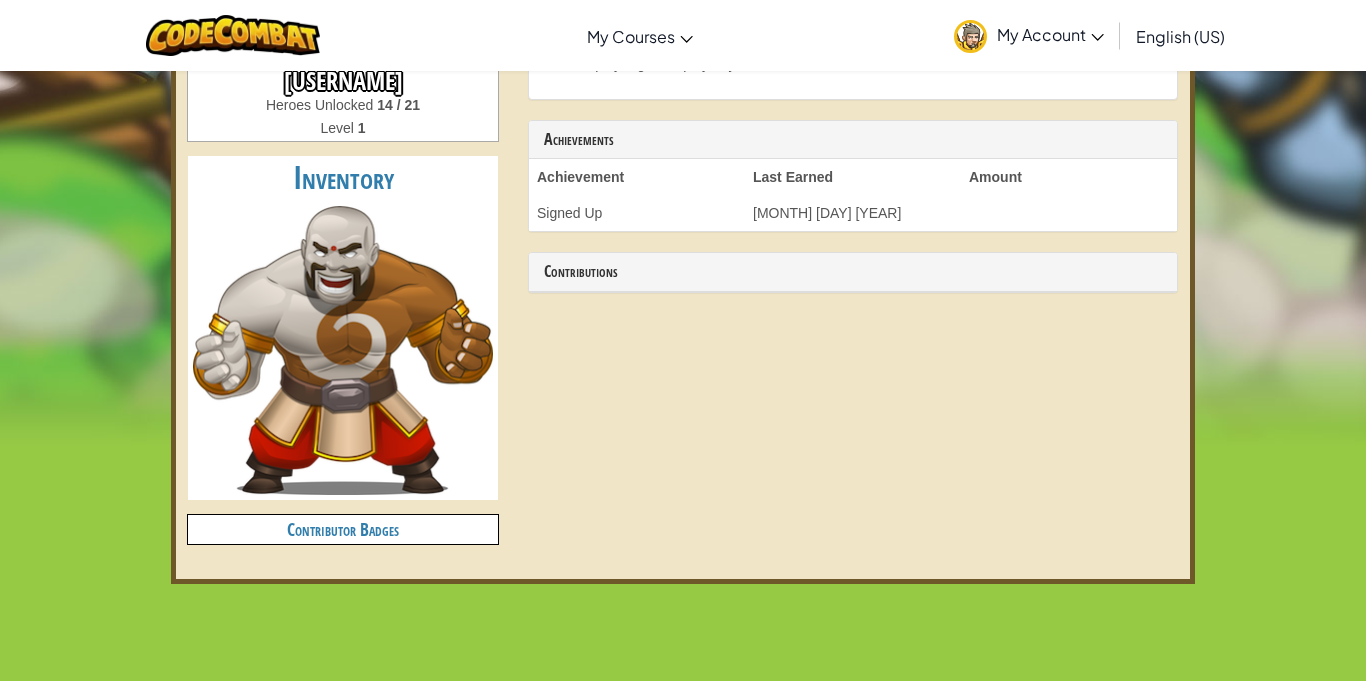 click at bounding box center [343, 350] 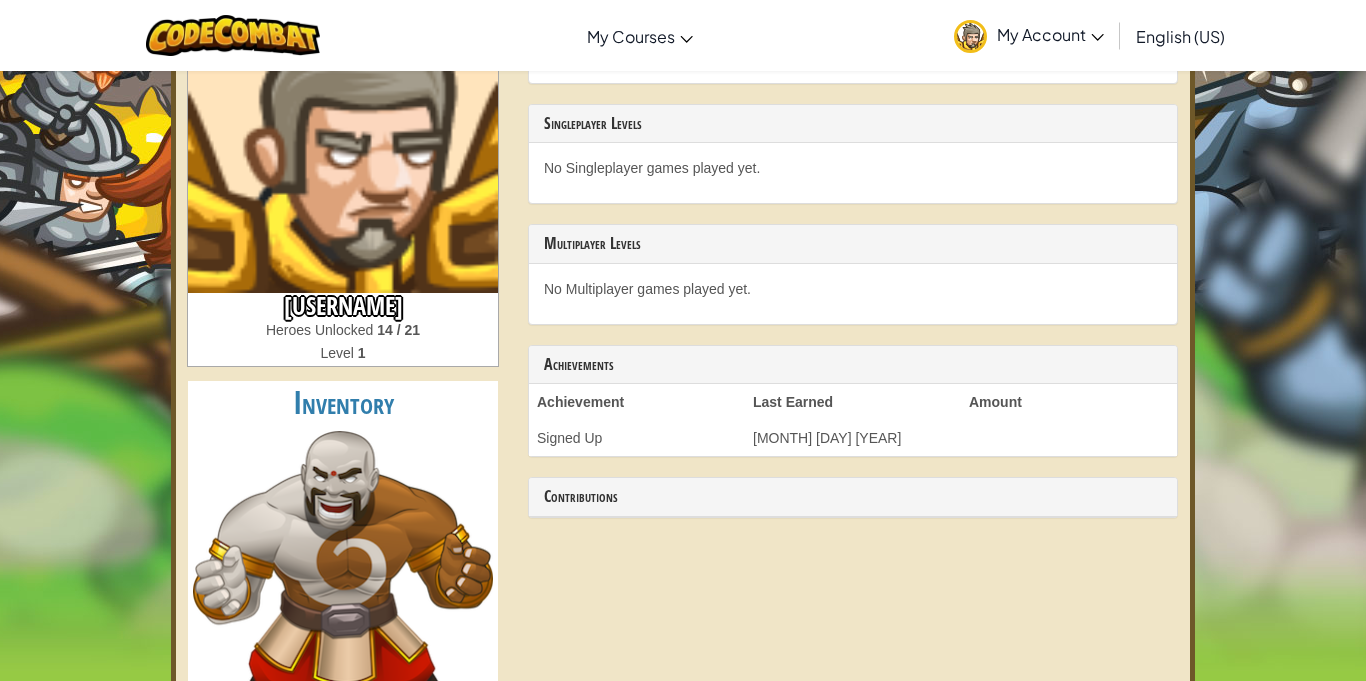 scroll, scrollTop: 182, scrollLeft: 0, axis: vertical 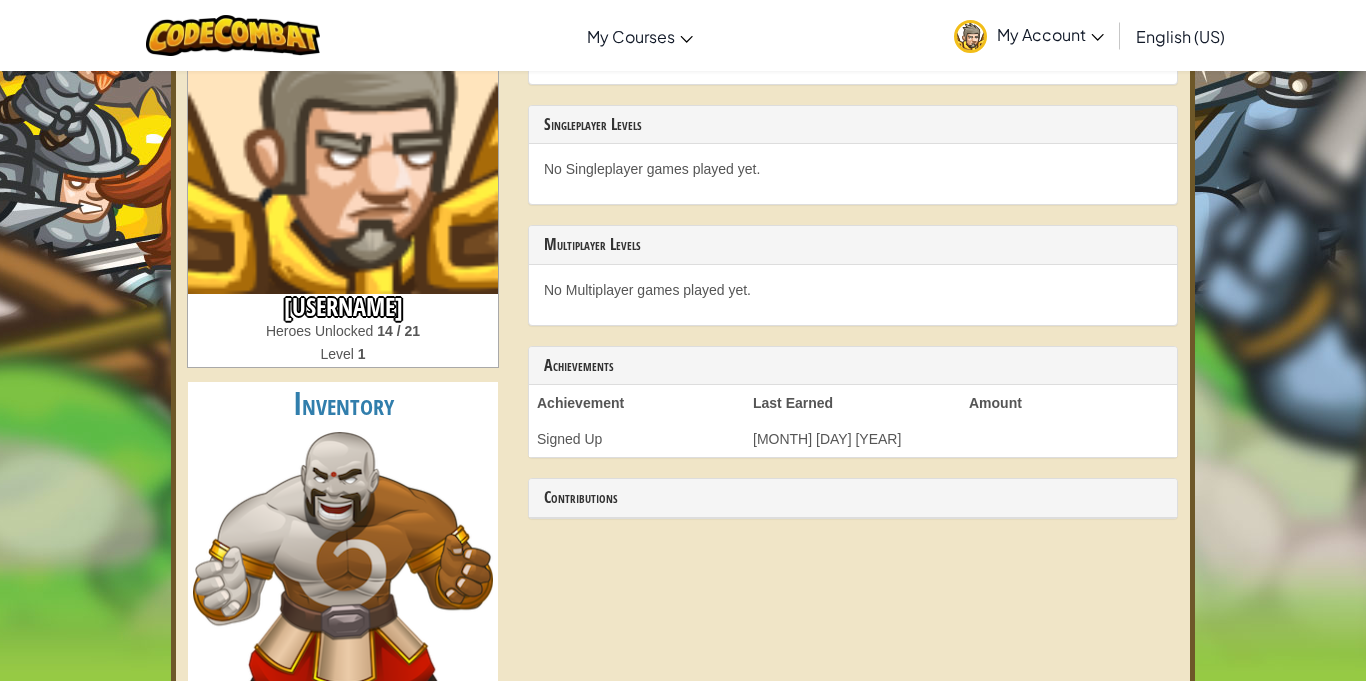 click at bounding box center [970, 36] 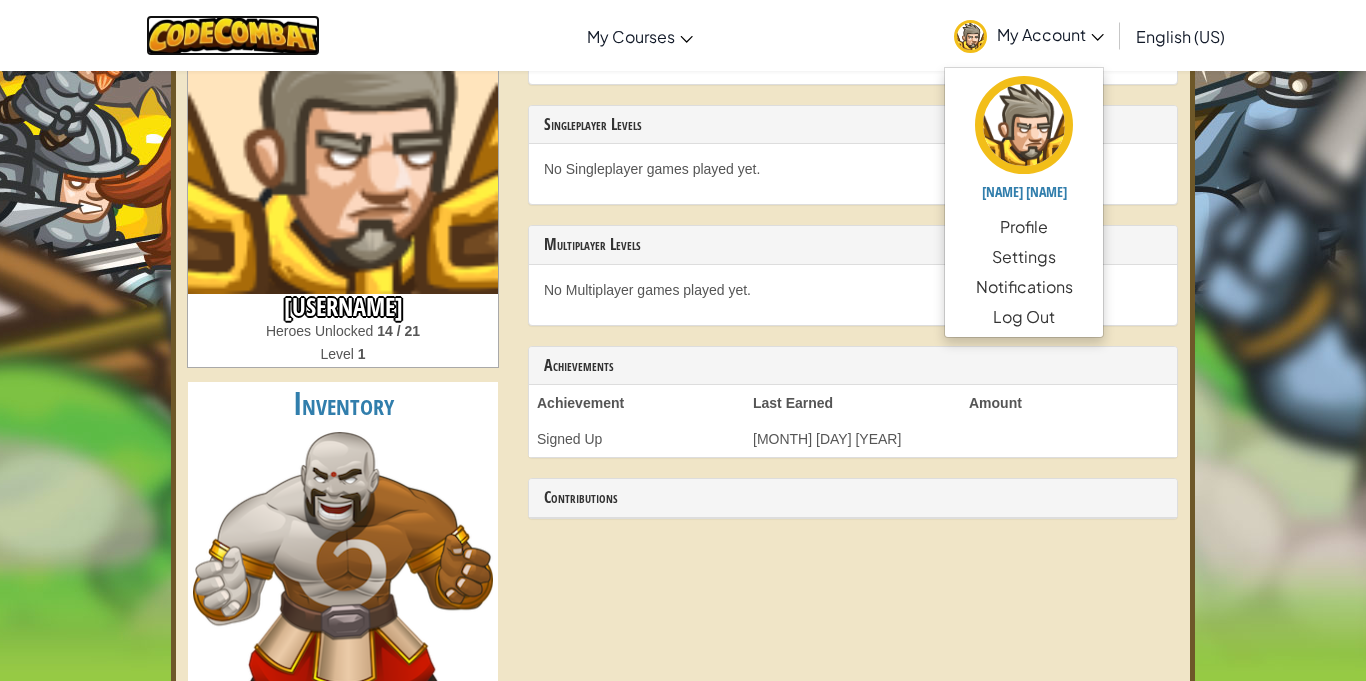 click at bounding box center [233, 35] 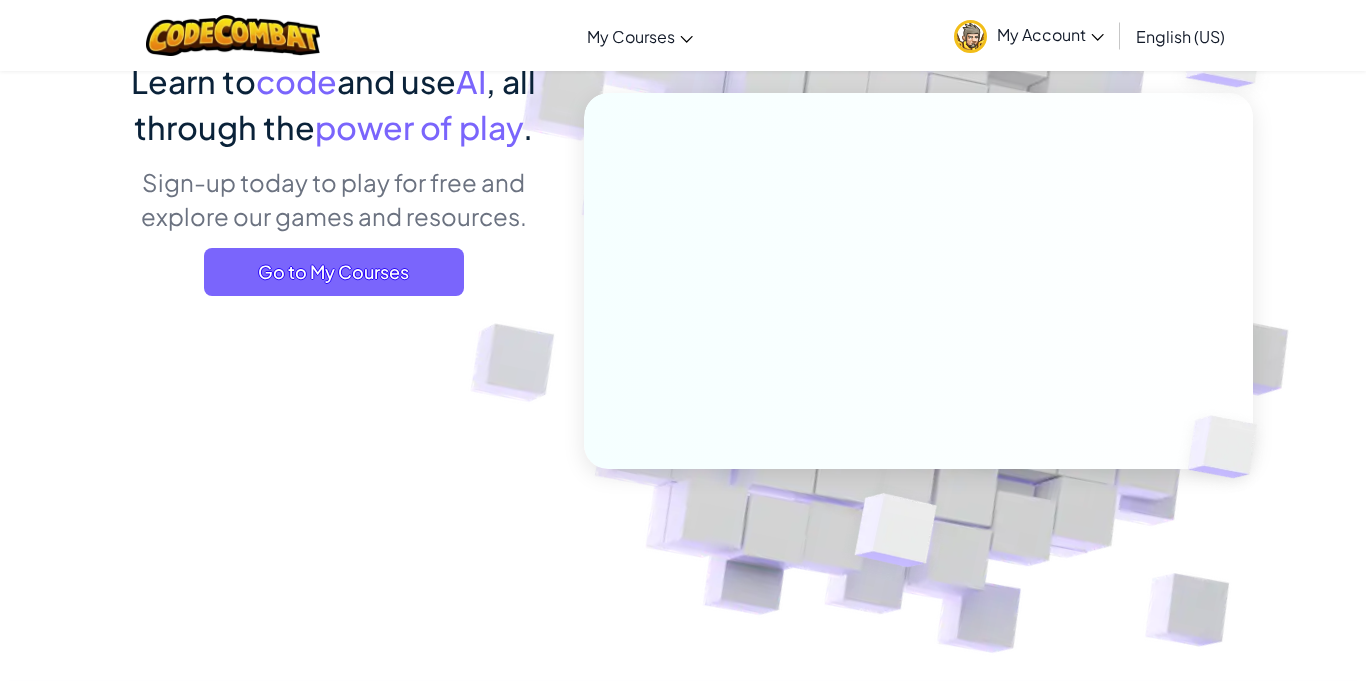 scroll, scrollTop: 0, scrollLeft: 0, axis: both 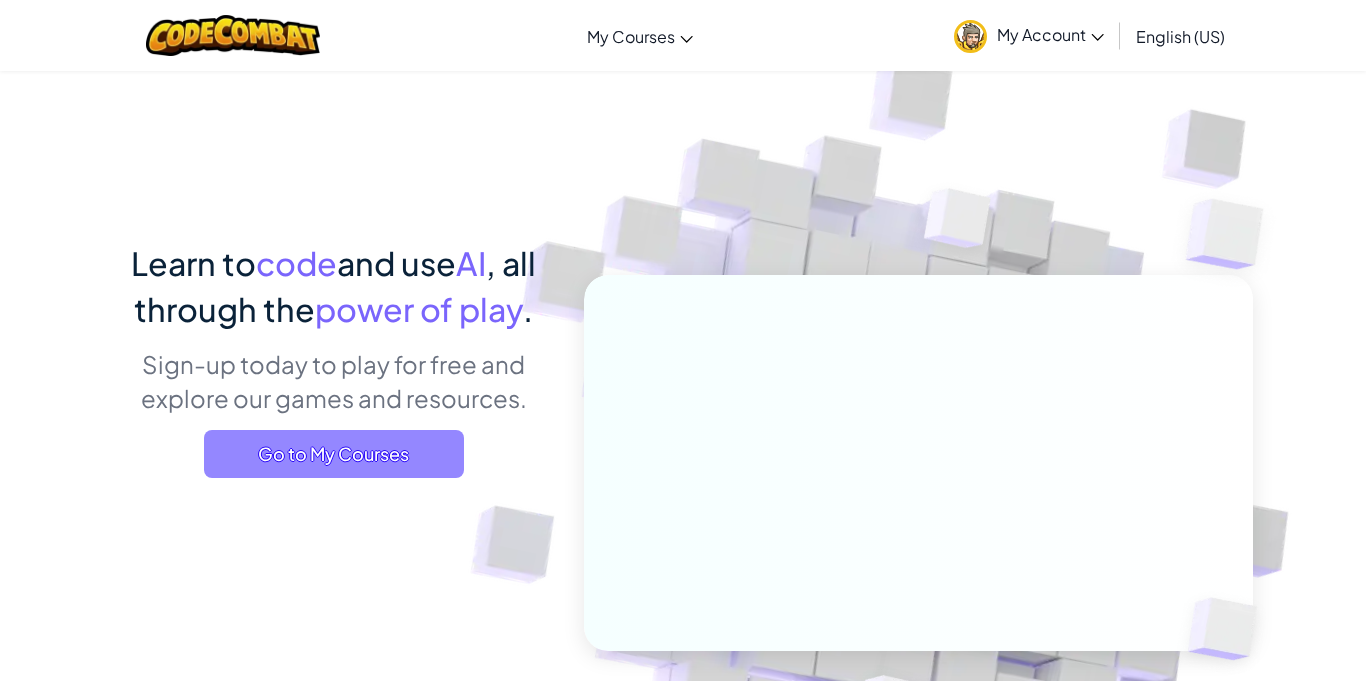 click on "Go to My Courses" at bounding box center (334, 454) 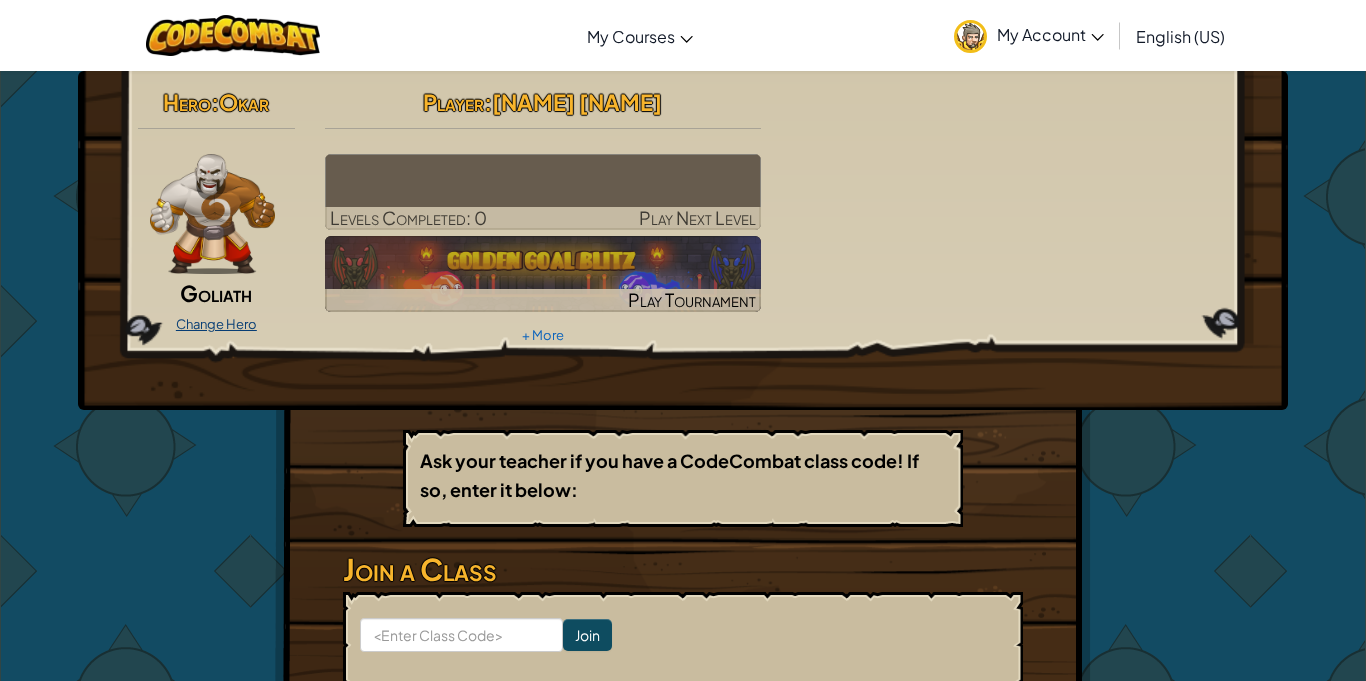 click on "Change Hero" at bounding box center (216, 324) 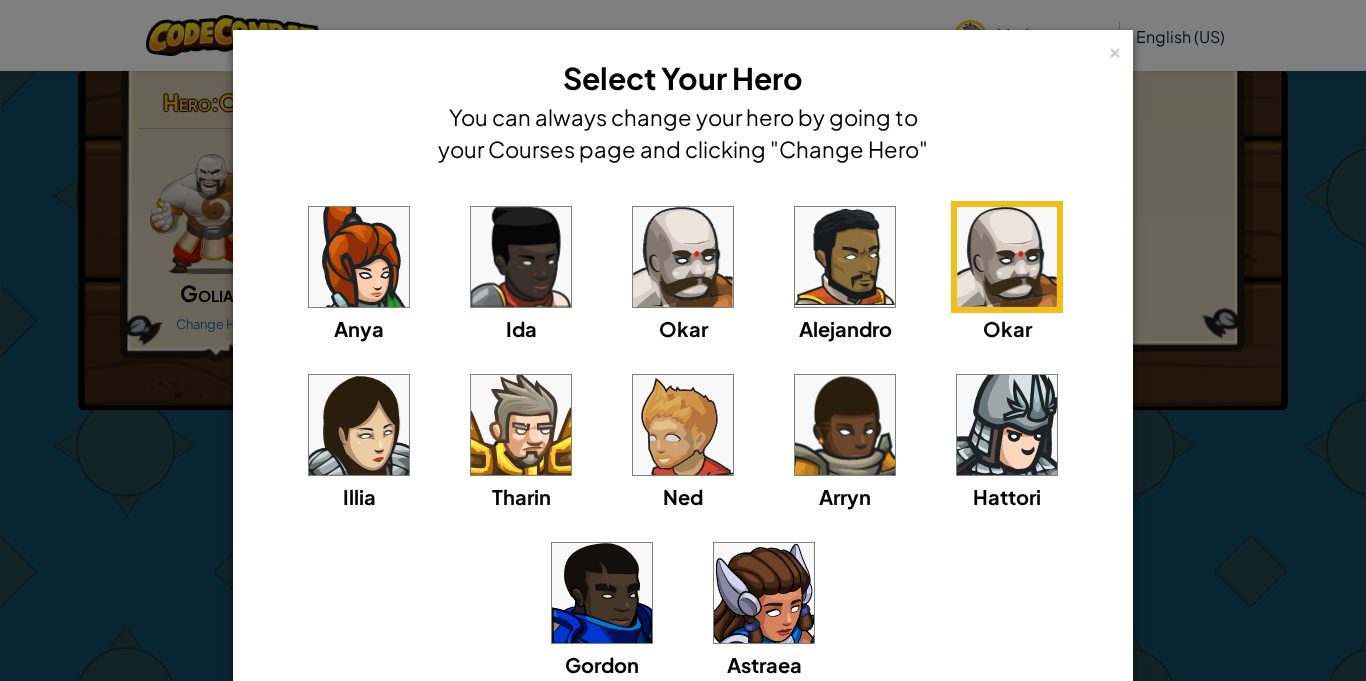 click at bounding box center (521, 425) 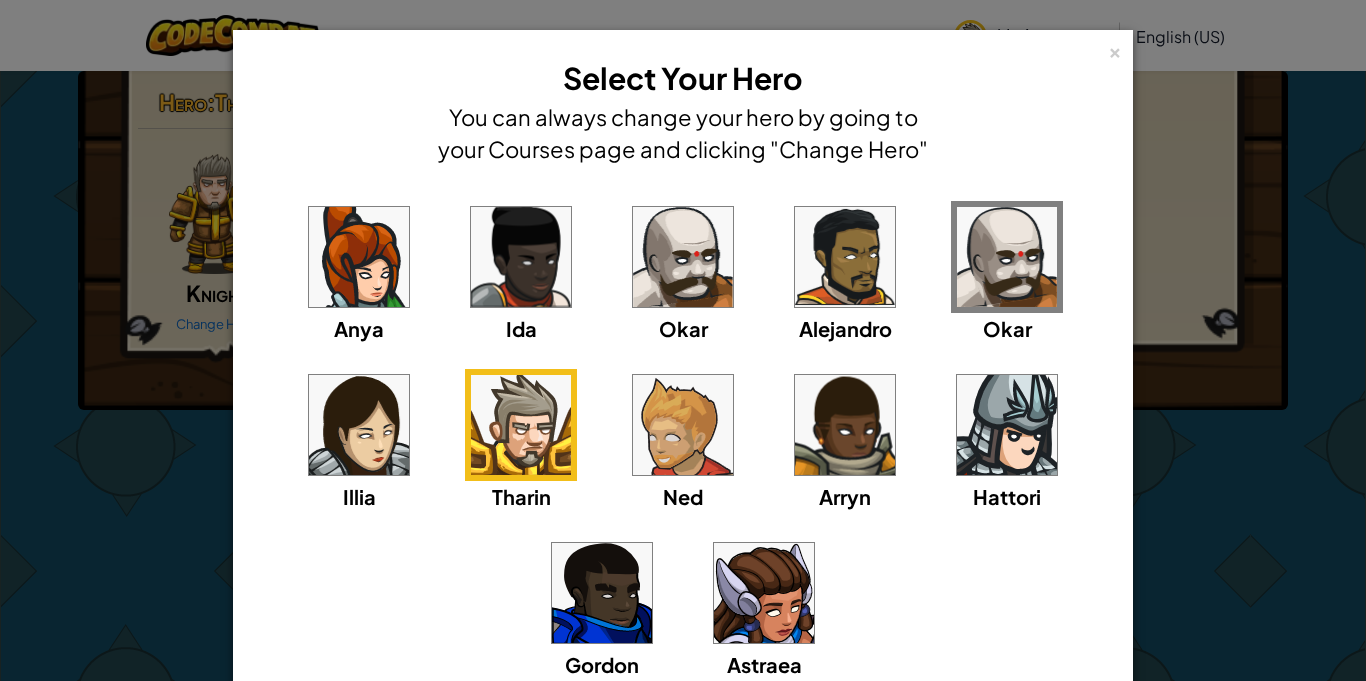 scroll, scrollTop: 181, scrollLeft: 0, axis: vertical 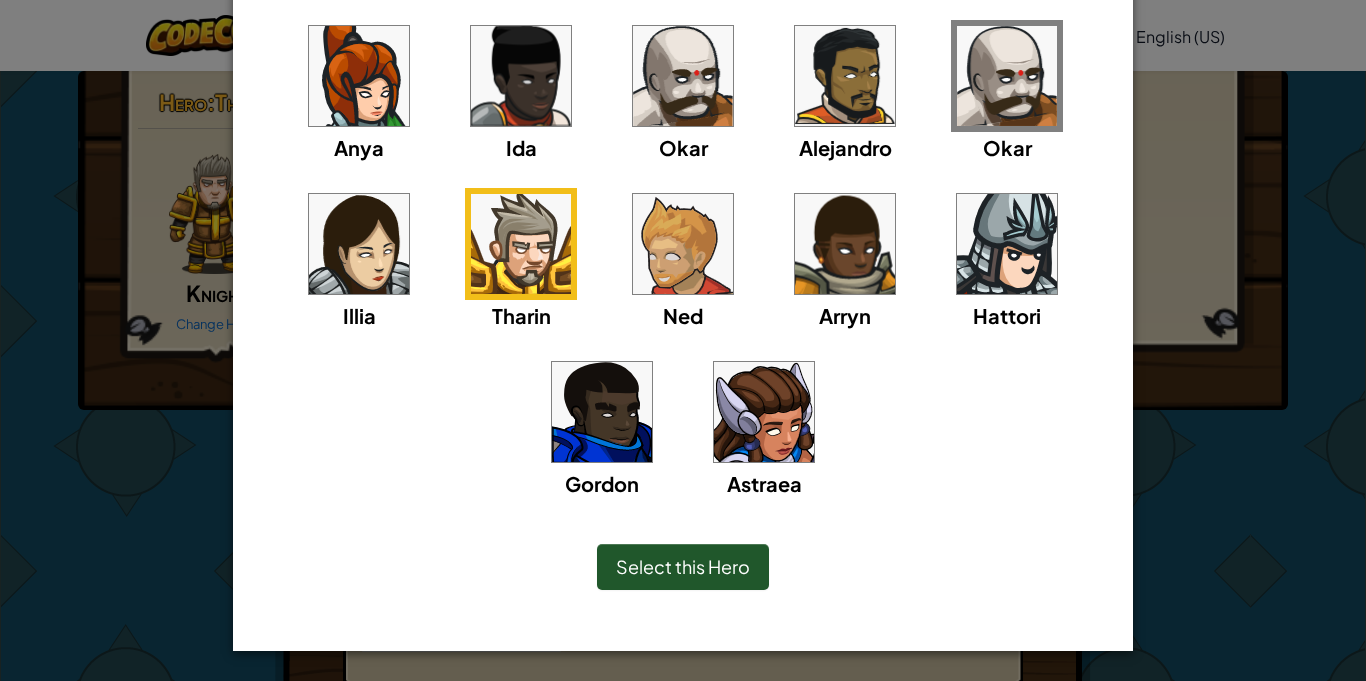 click on "Select this Hero" at bounding box center (683, 566) 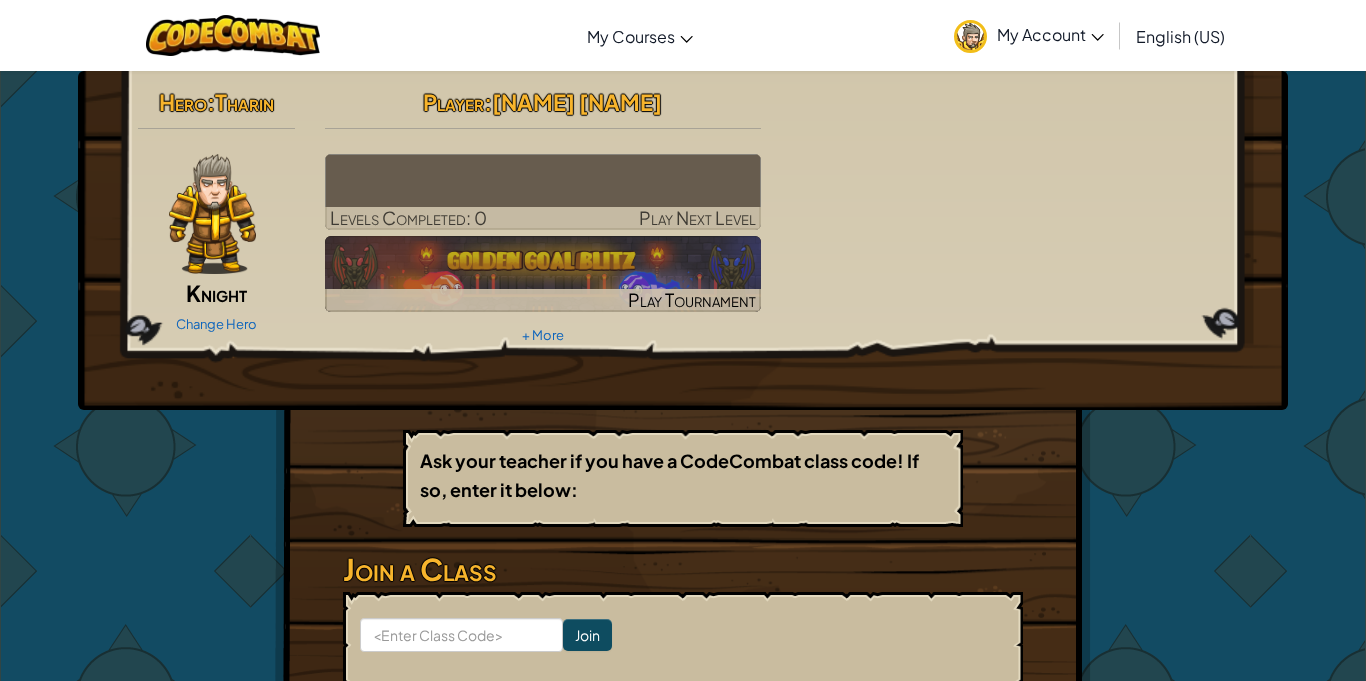 click on "My Account" at bounding box center [1050, 34] 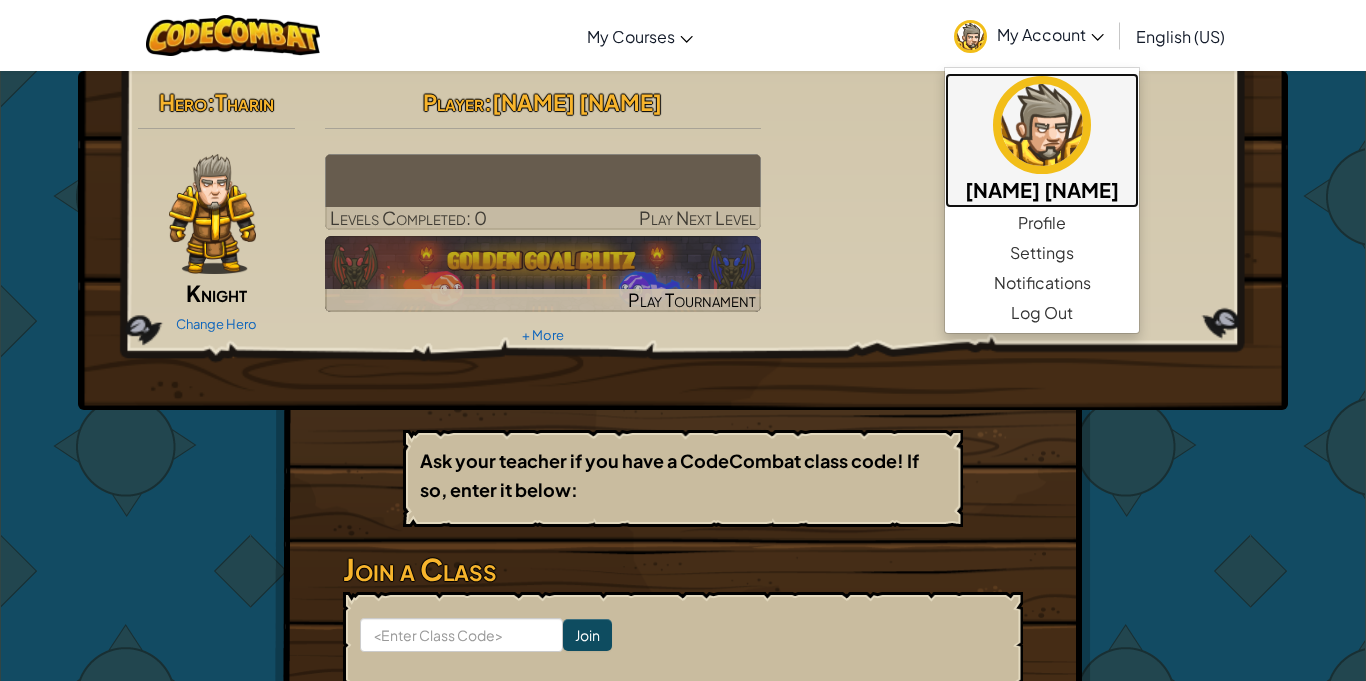 click on "[NAME] [NAME]" at bounding box center [1042, 189] 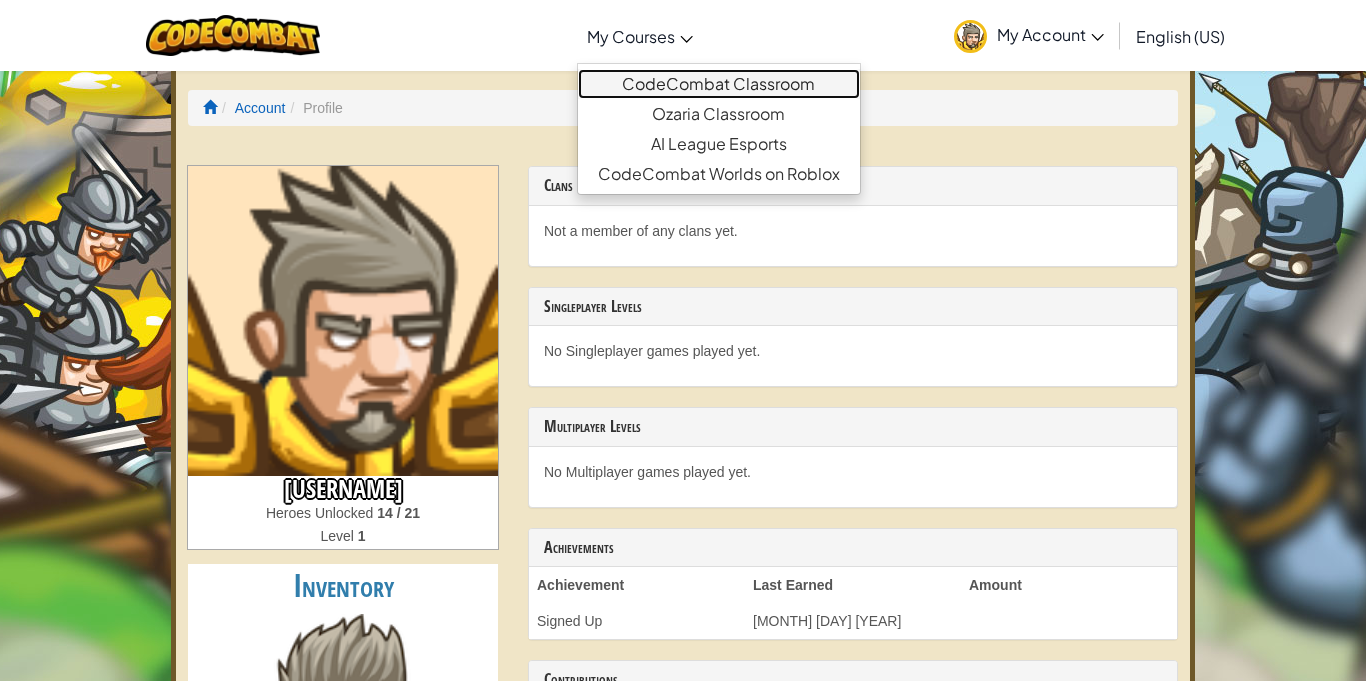 click on "CodeCombat Classroom" at bounding box center [719, 84] 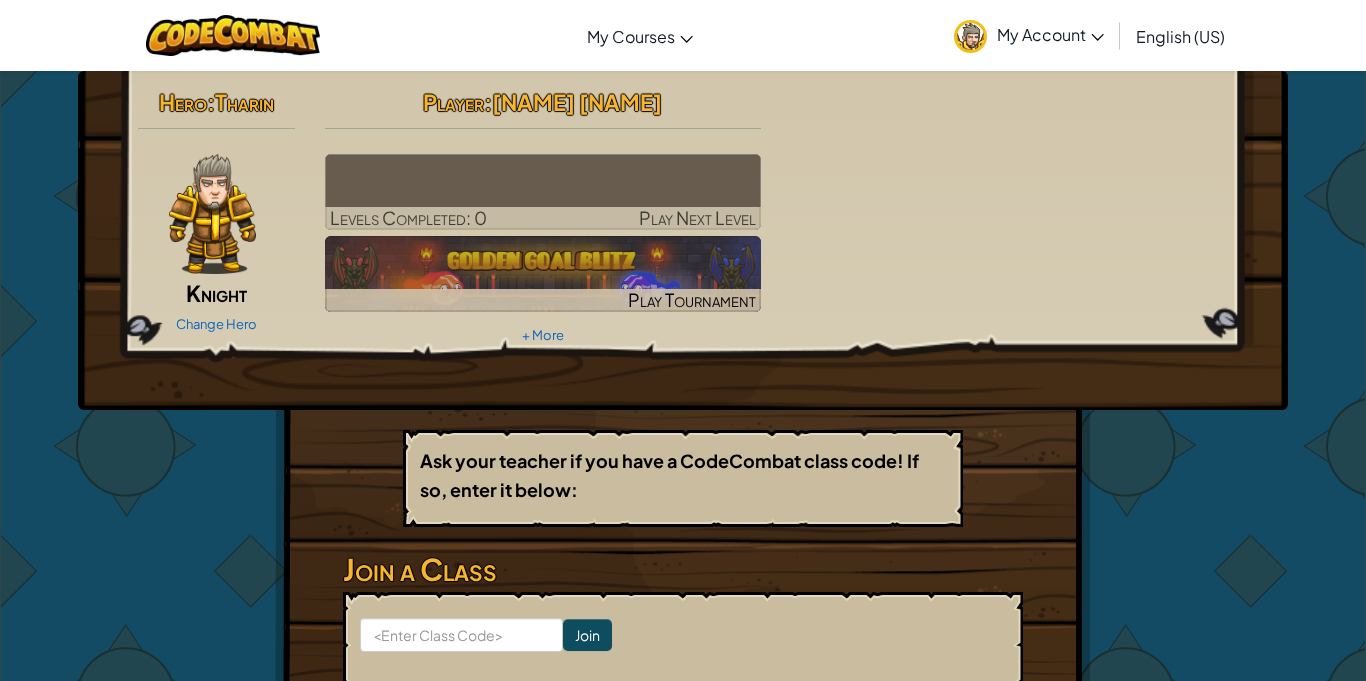click on "Player :  [NAME] [NAME]" at bounding box center [543, 102] 